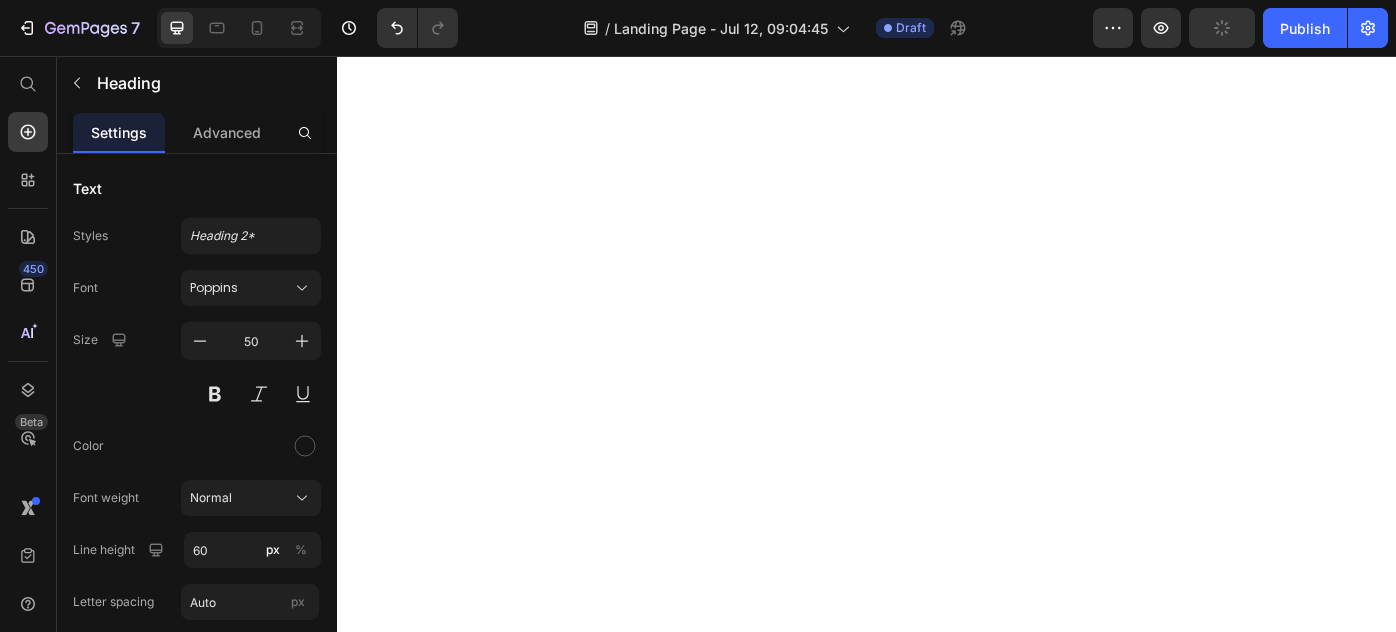 scroll, scrollTop: 0, scrollLeft: 0, axis: both 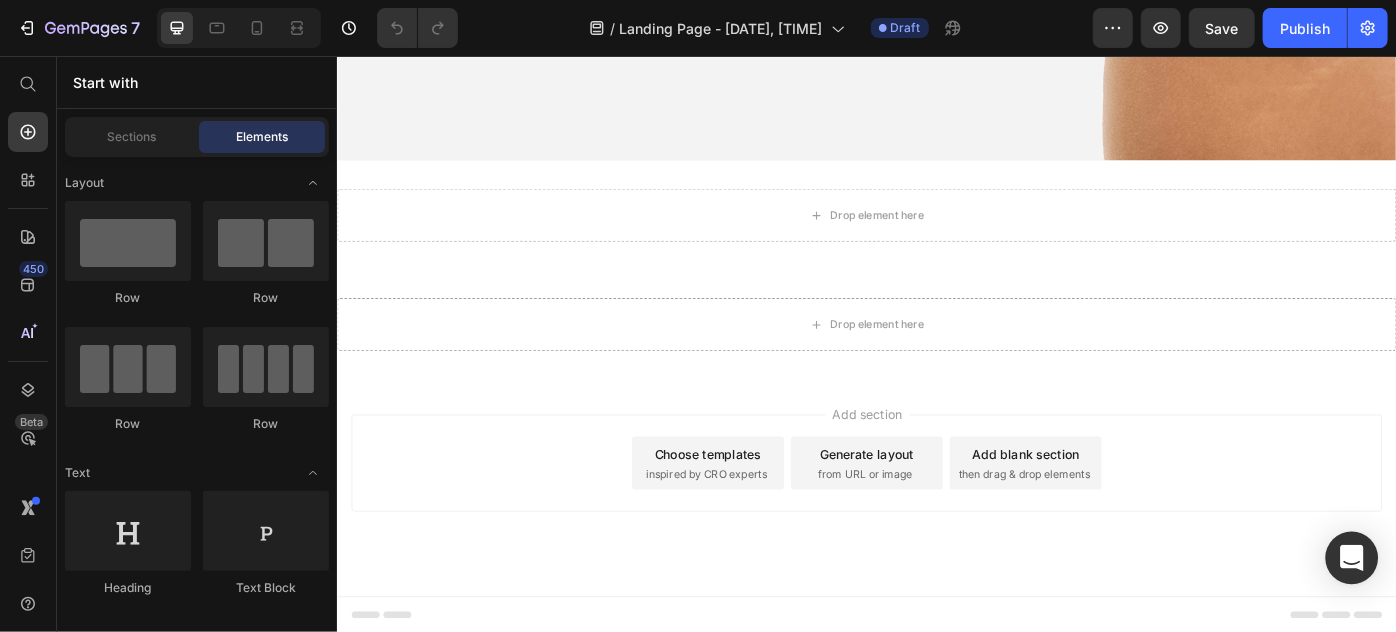 click 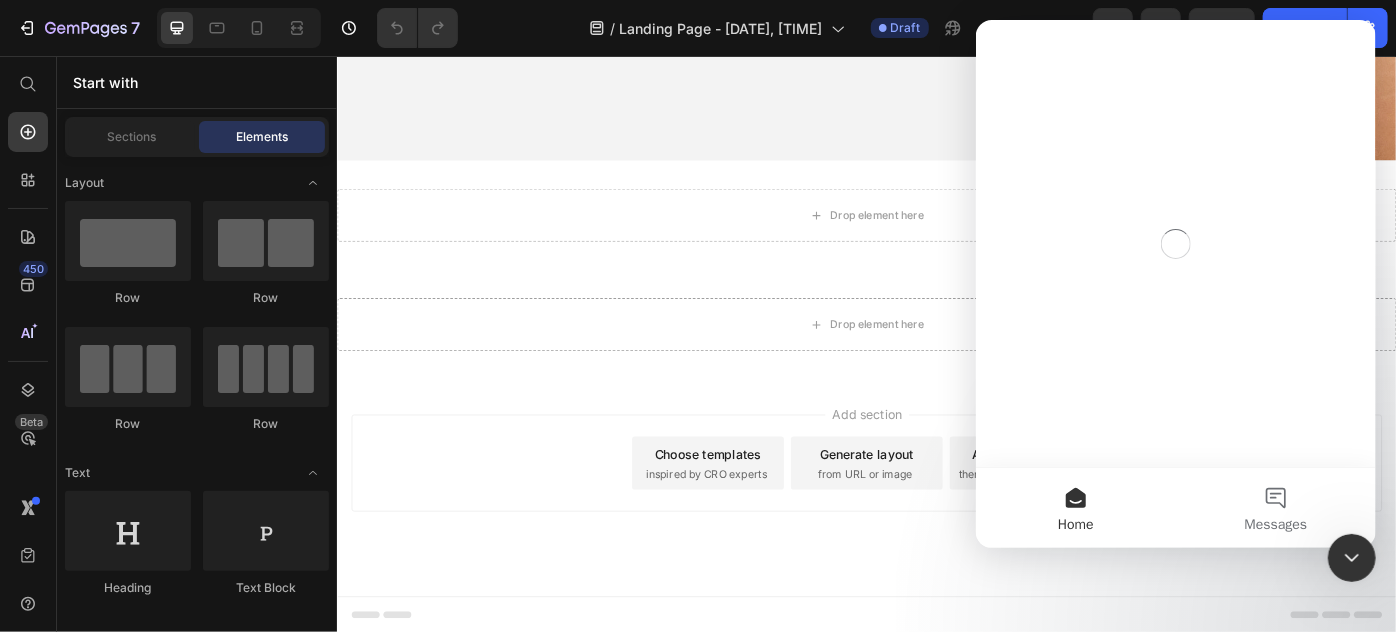 scroll, scrollTop: 0, scrollLeft: 0, axis: both 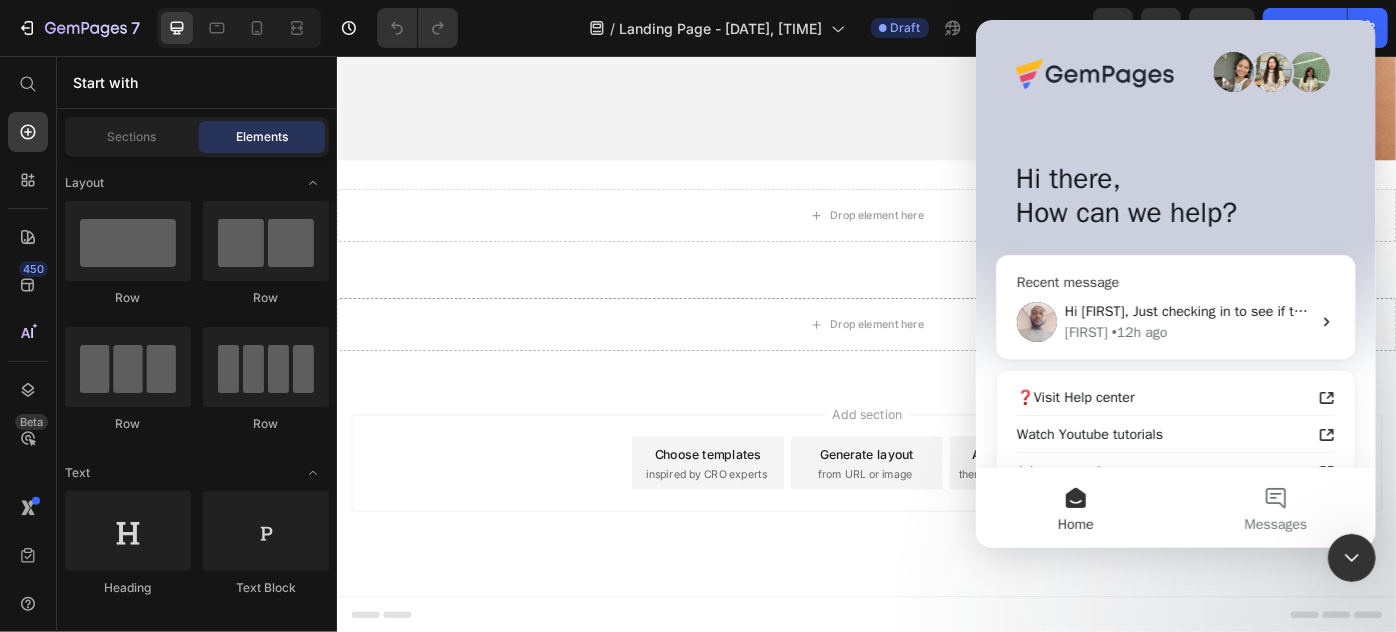 click on "•  [TIME] ago" at bounding box center [1139, 332] 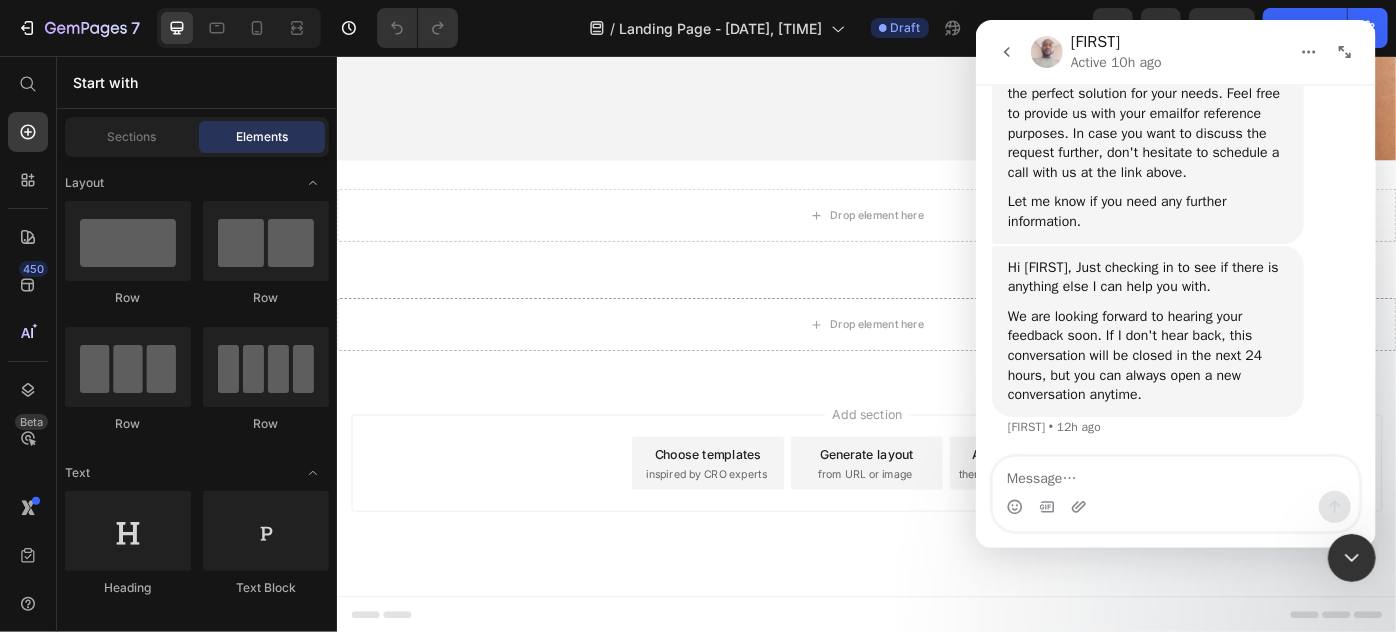 scroll, scrollTop: 4949, scrollLeft: 0, axis: vertical 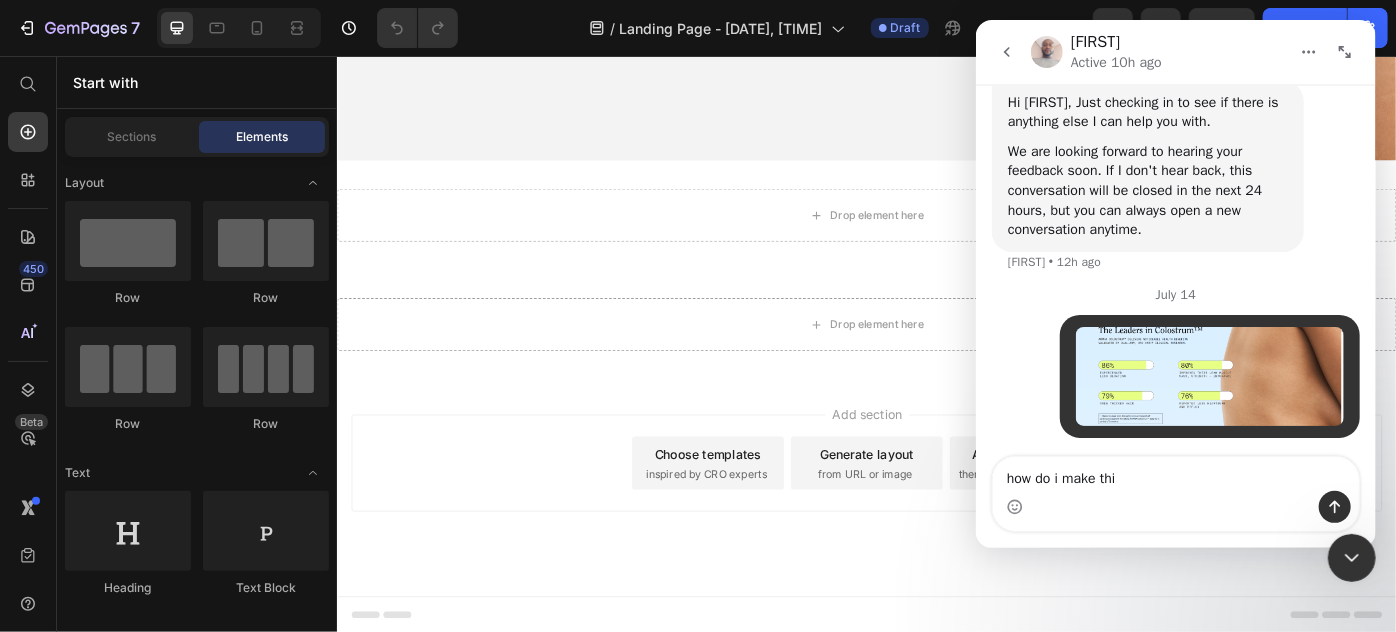 type on "how do i make this" 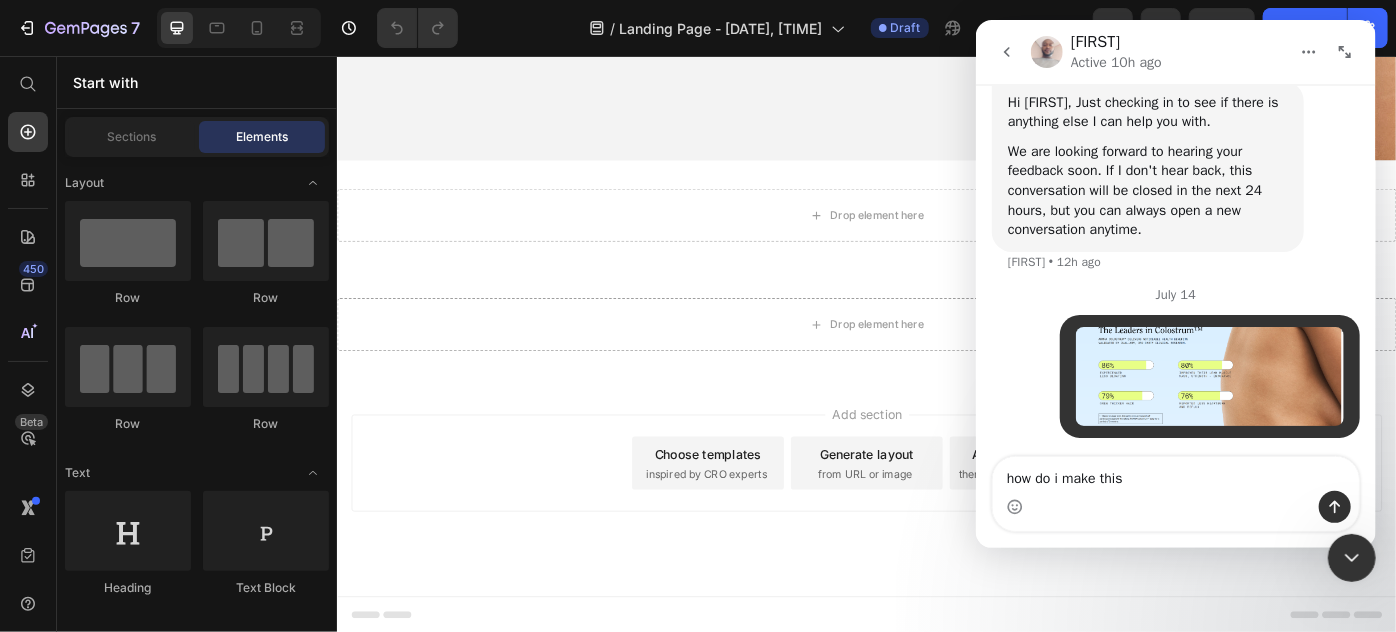 type 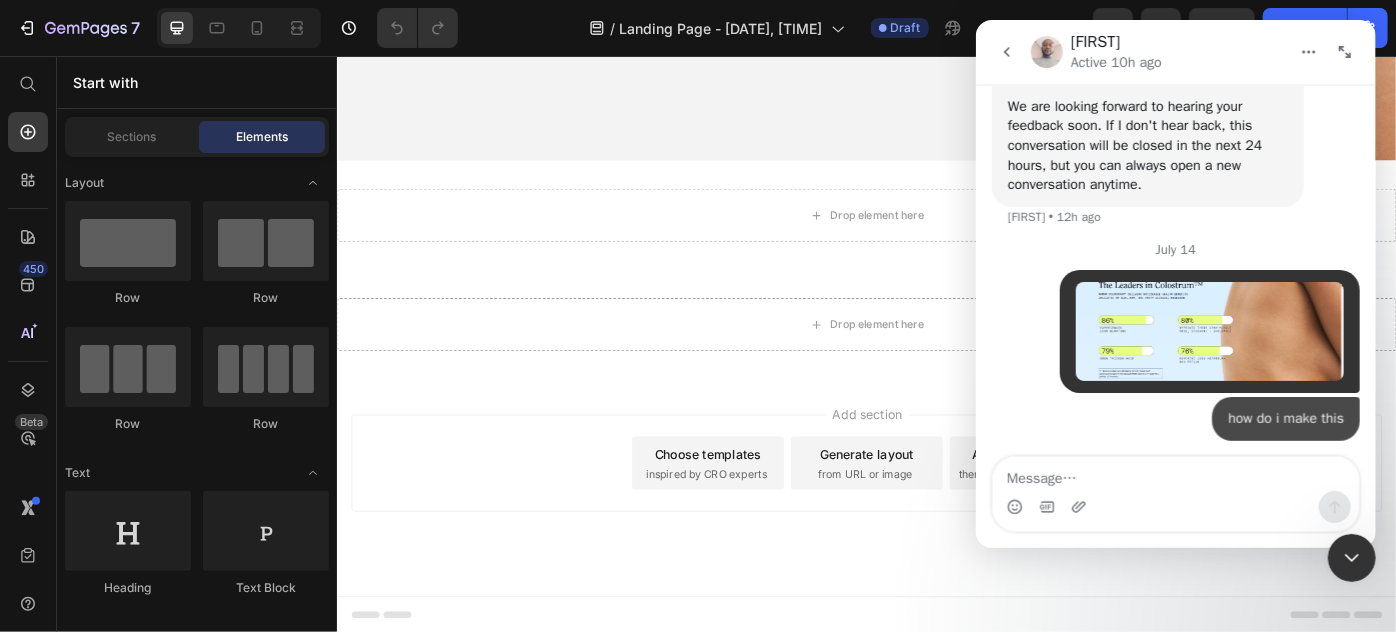 scroll, scrollTop: 4995, scrollLeft: 0, axis: vertical 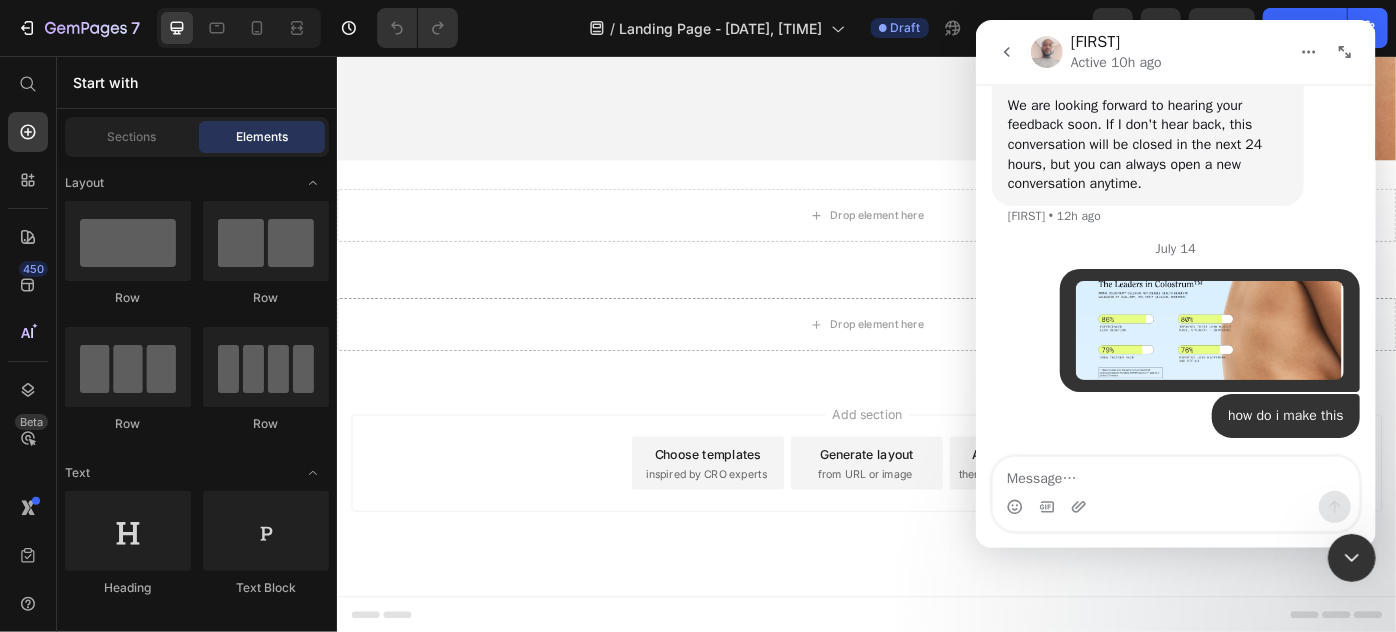 click 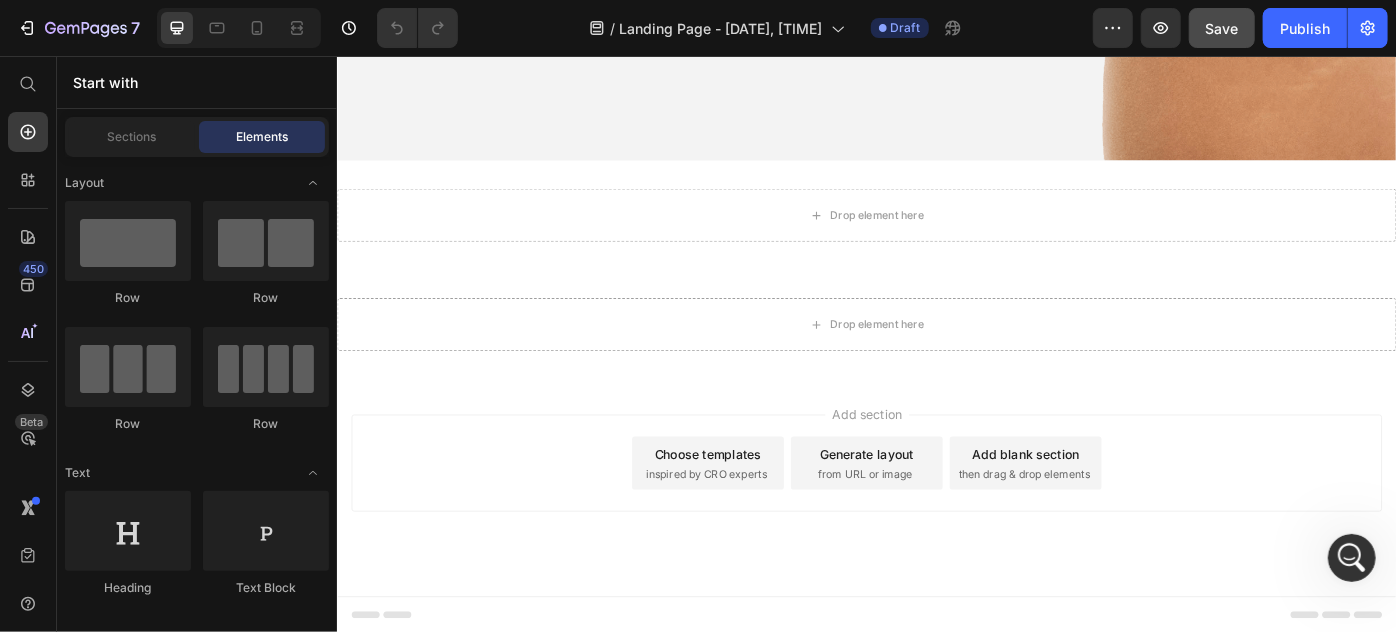scroll, scrollTop: 0, scrollLeft: 0, axis: both 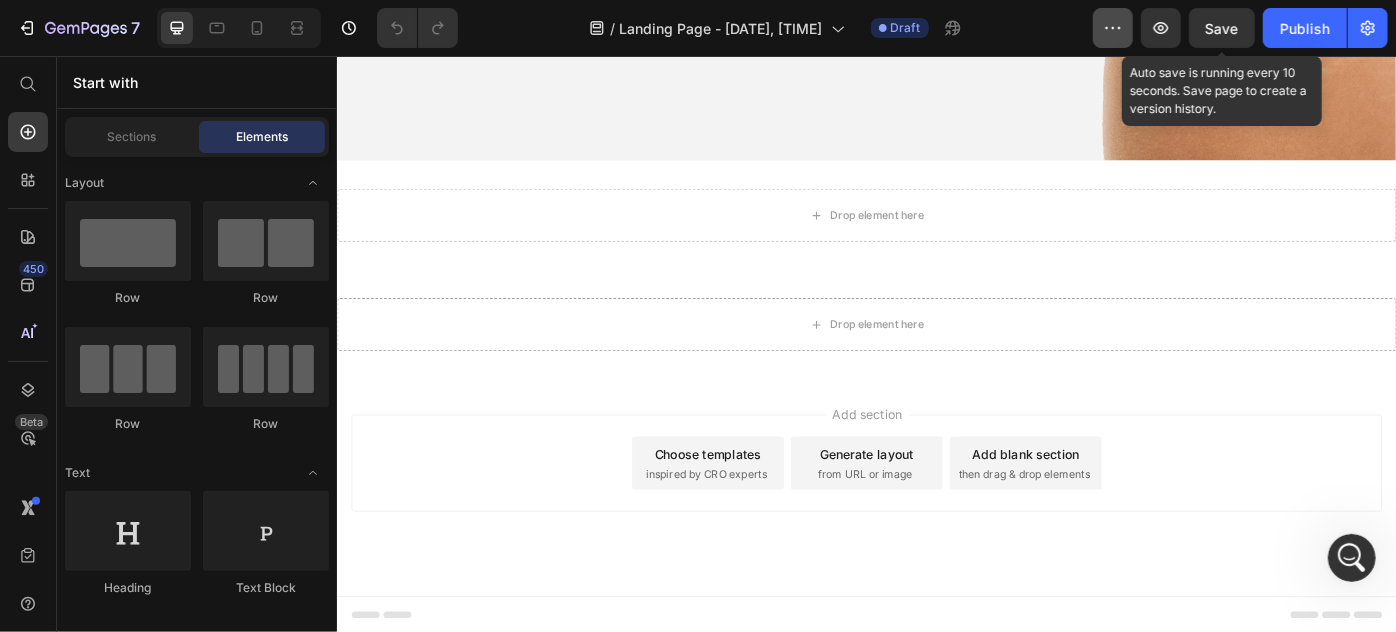 drag, startPoint x: 1225, startPoint y: 31, endPoint x: 1104, endPoint y: 47, distance: 122.05327 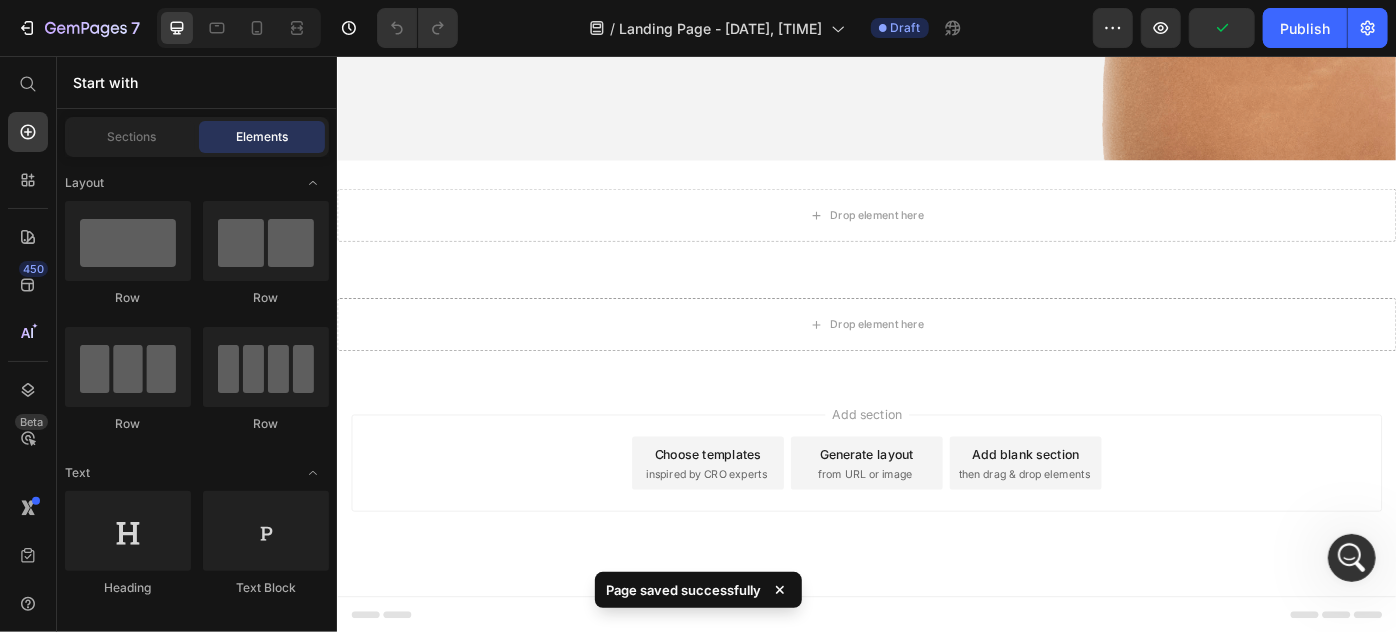 scroll, scrollTop: 4995, scrollLeft: 0, axis: vertical 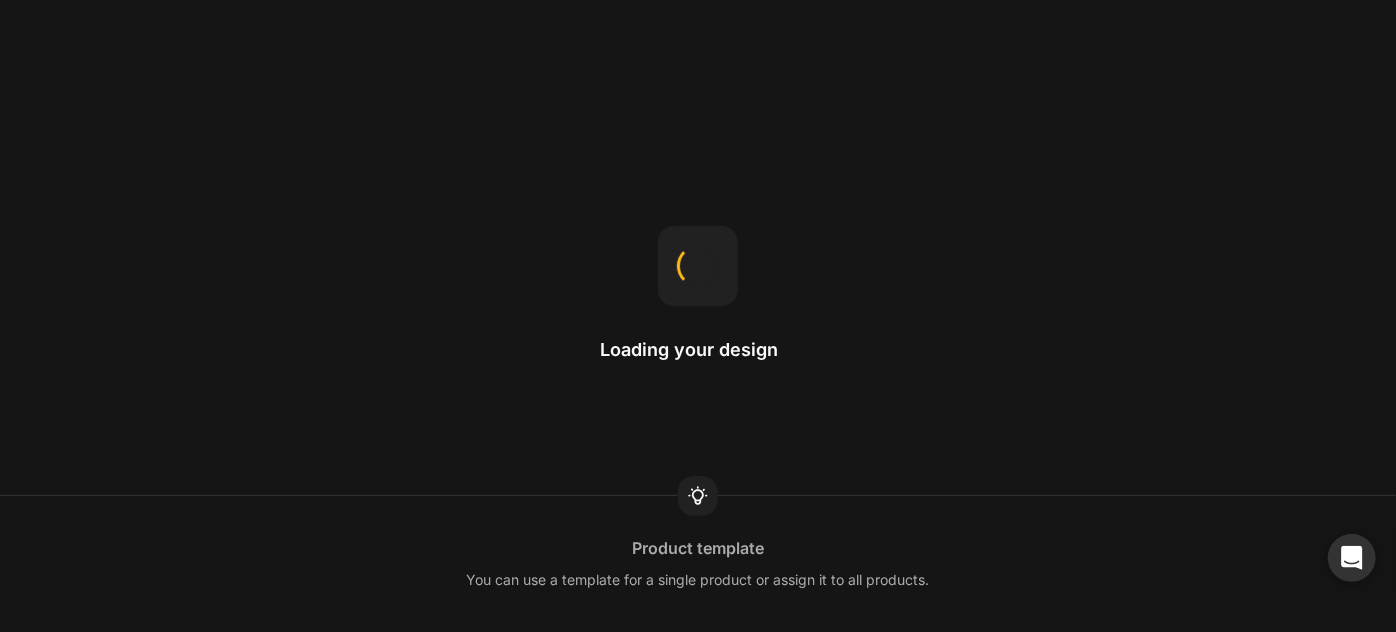 click 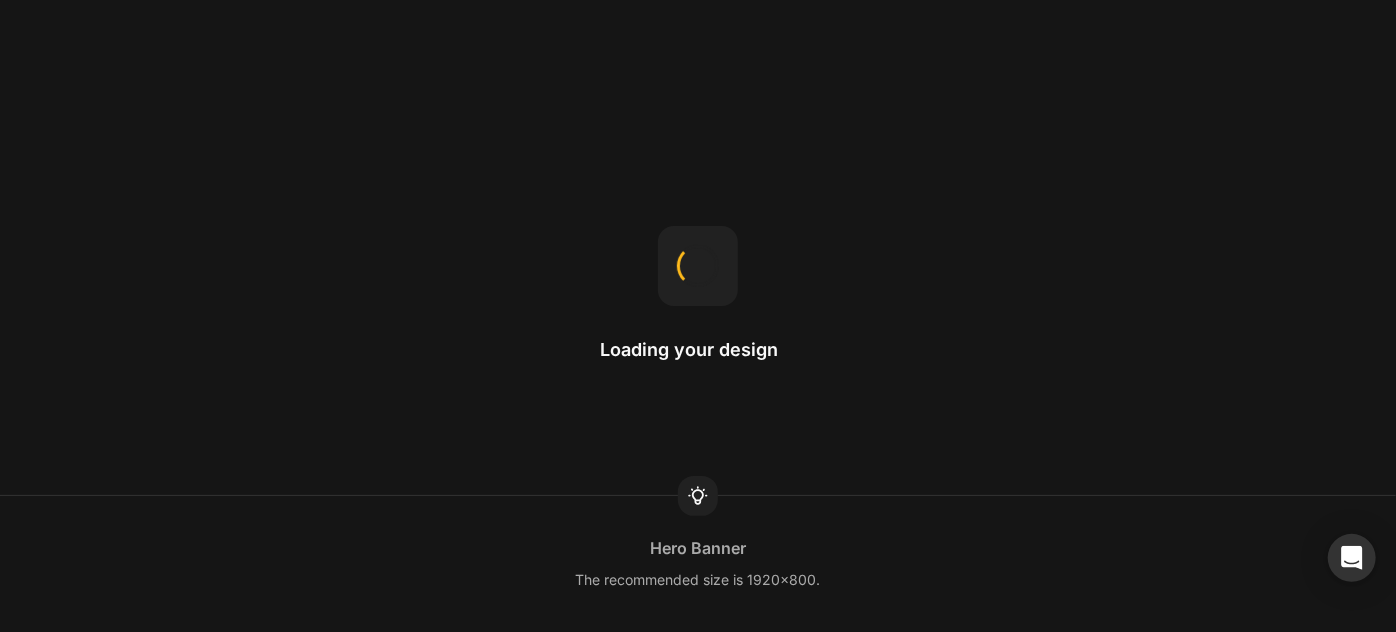 click at bounding box center [697, 265] 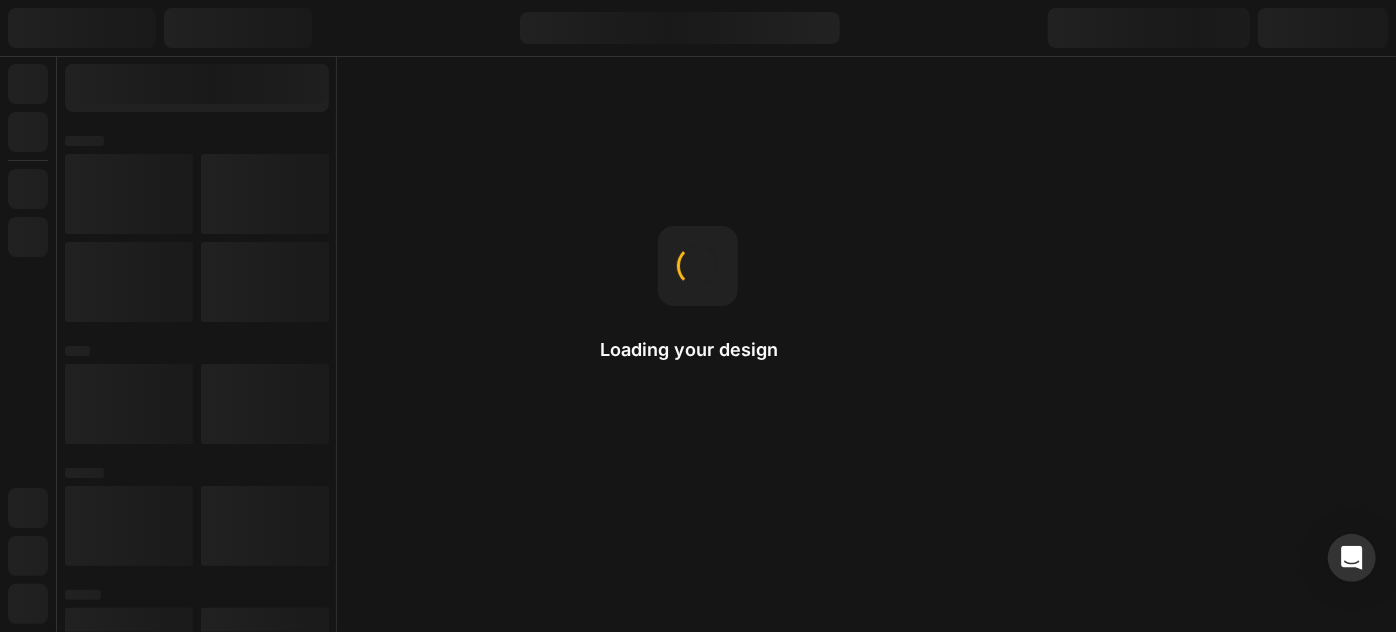 scroll, scrollTop: 0, scrollLeft: 0, axis: both 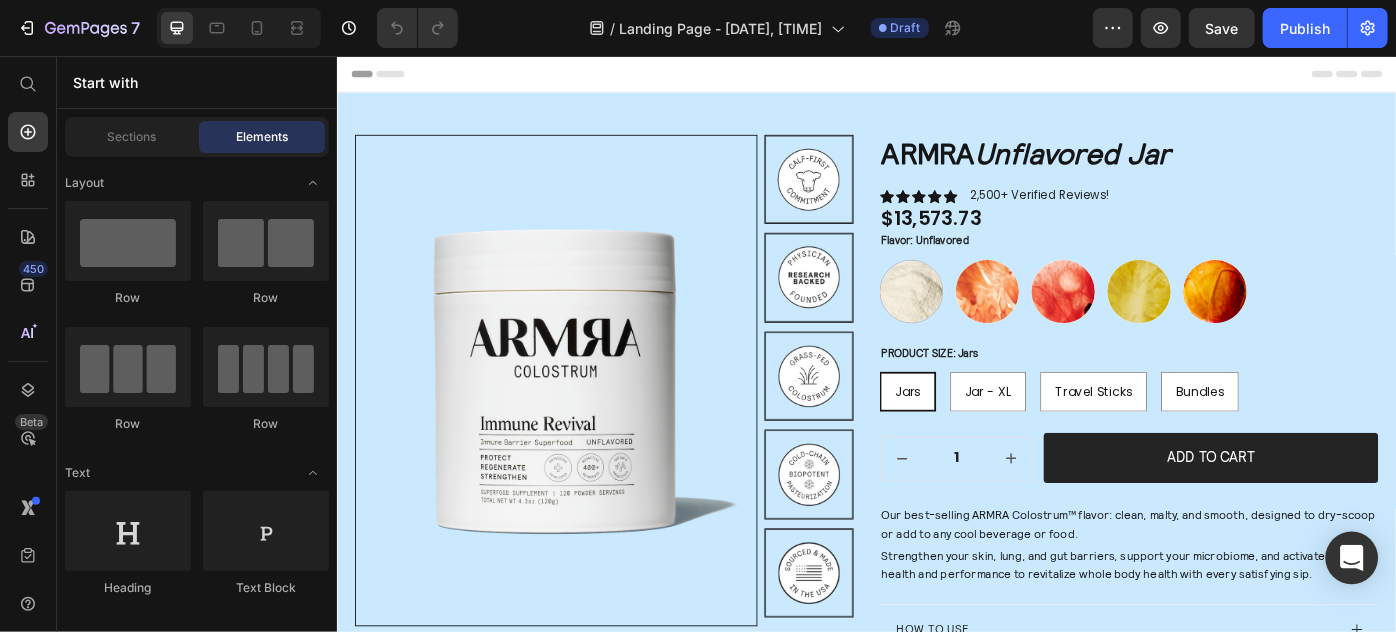 click 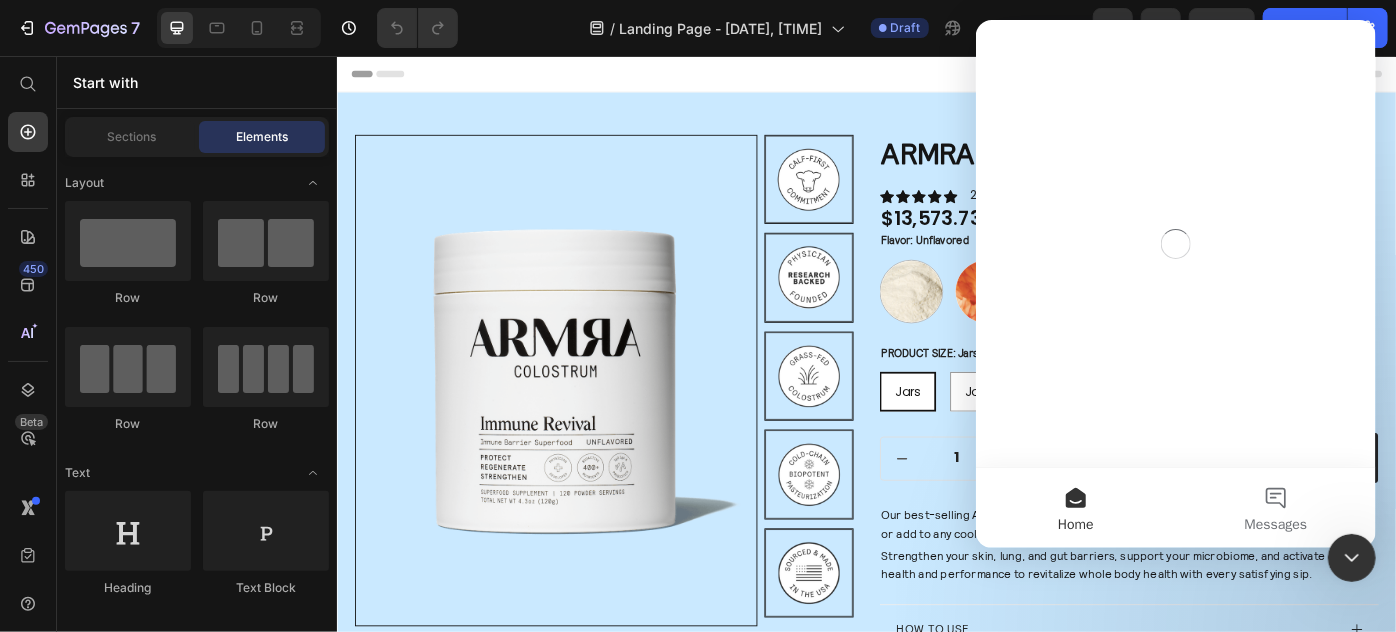 scroll, scrollTop: 0, scrollLeft: 0, axis: both 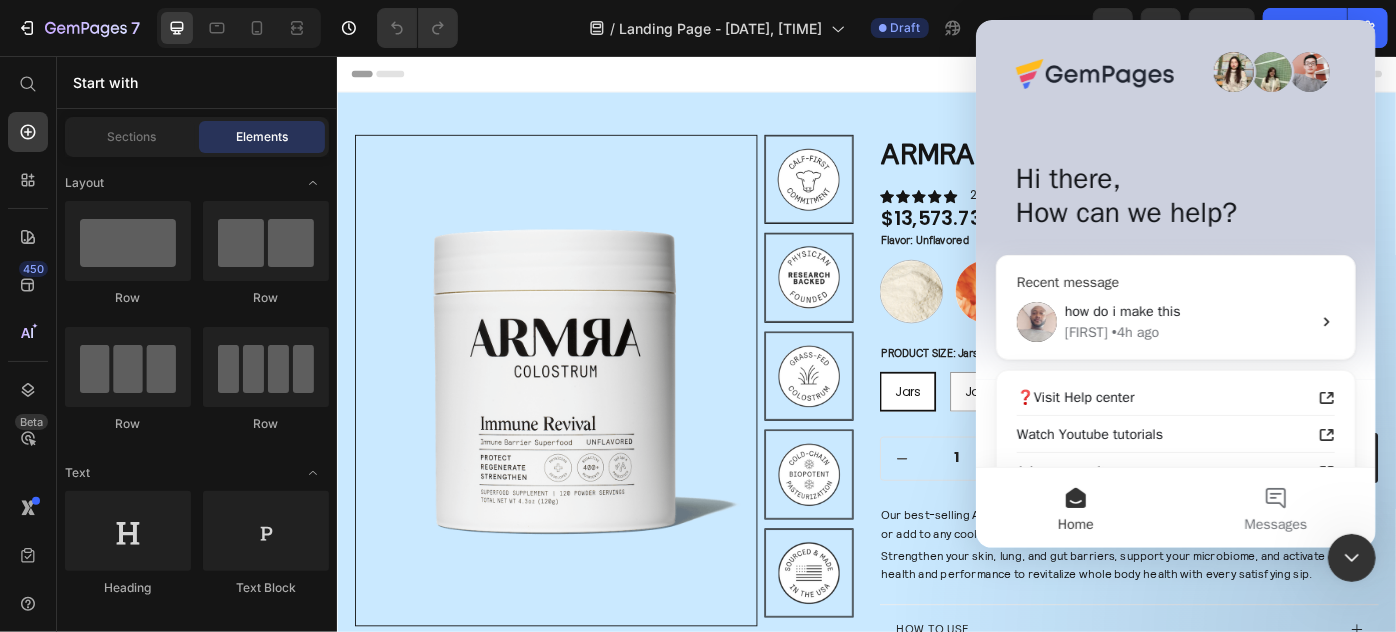 click on "how do i make this Henry •  4h ago" at bounding box center (1175, 322) 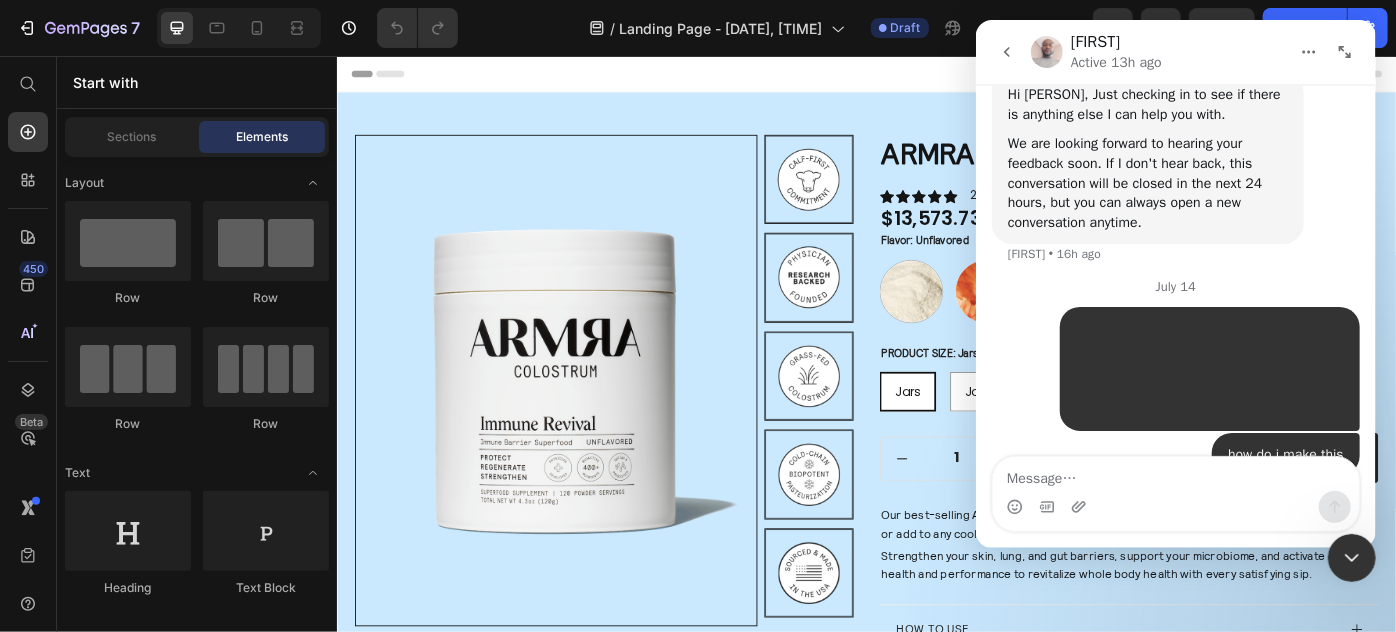 scroll, scrollTop: 4995, scrollLeft: 0, axis: vertical 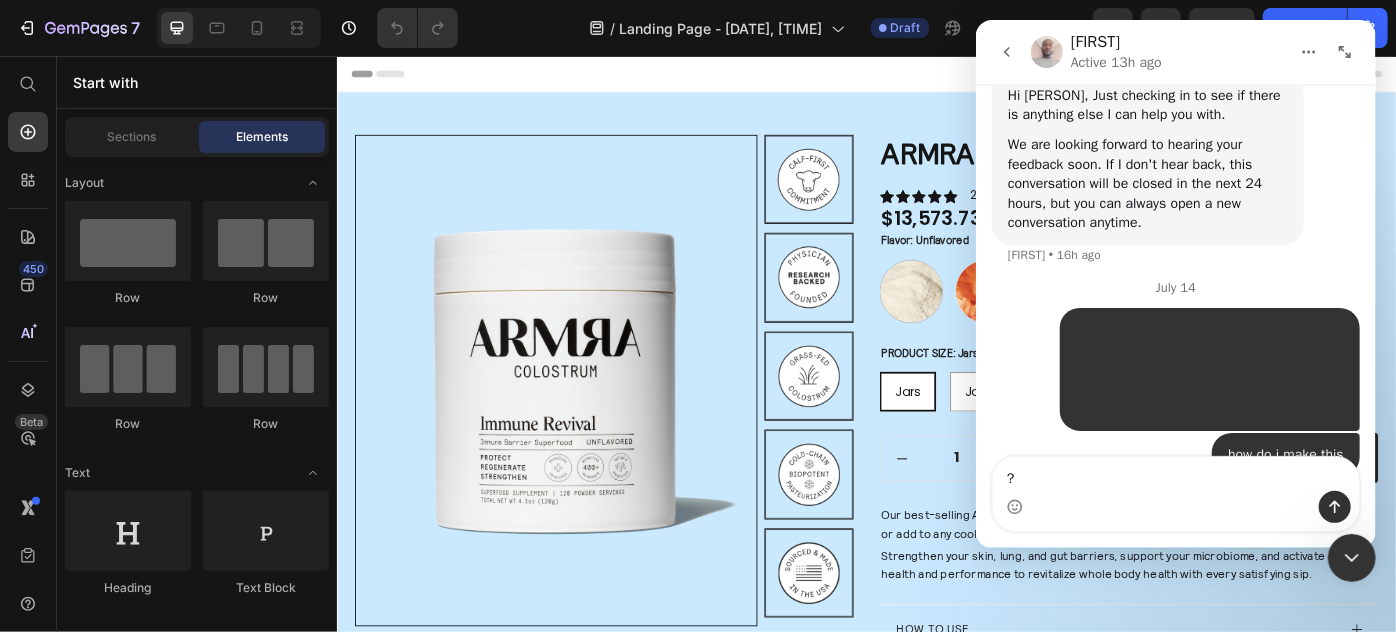 type on "??" 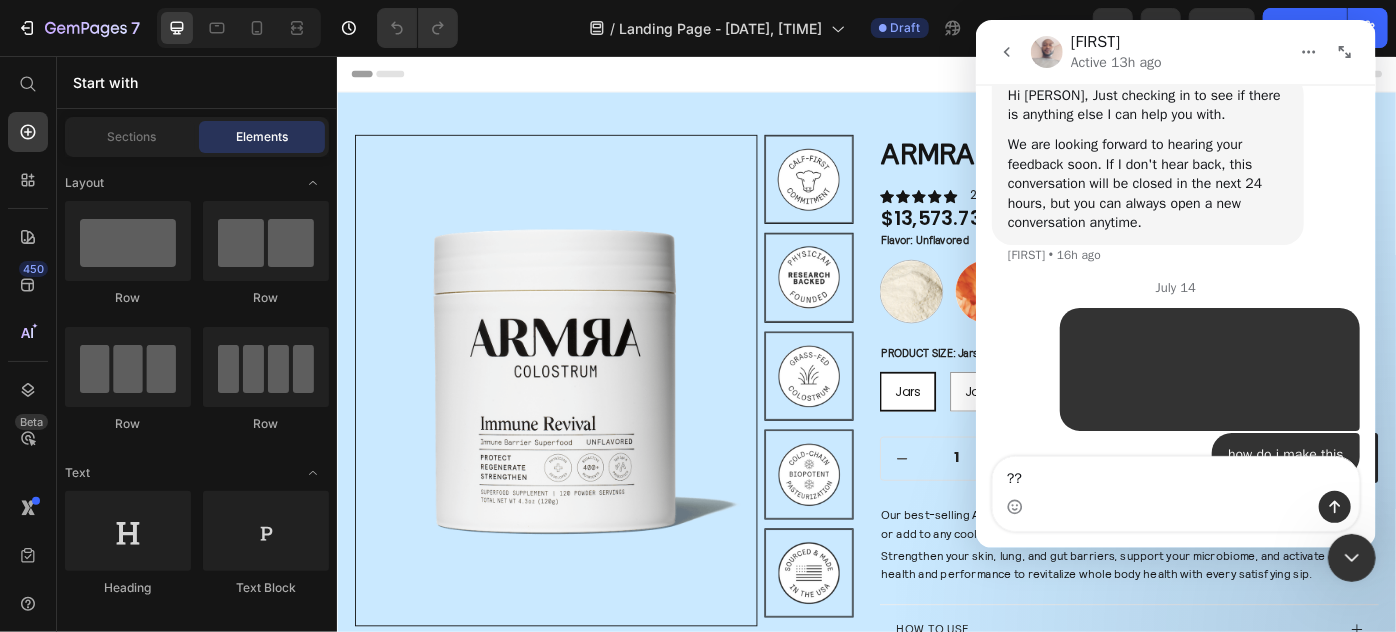 type 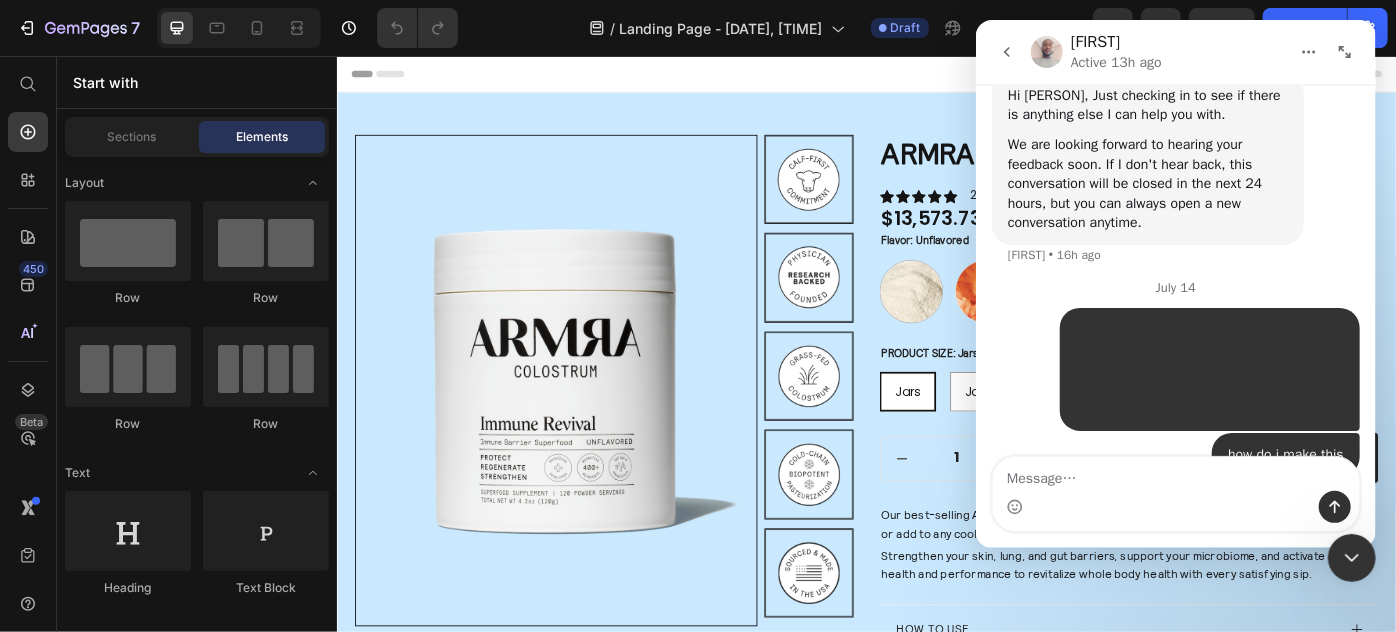 scroll, scrollTop: 5055, scrollLeft: 0, axis: vertical 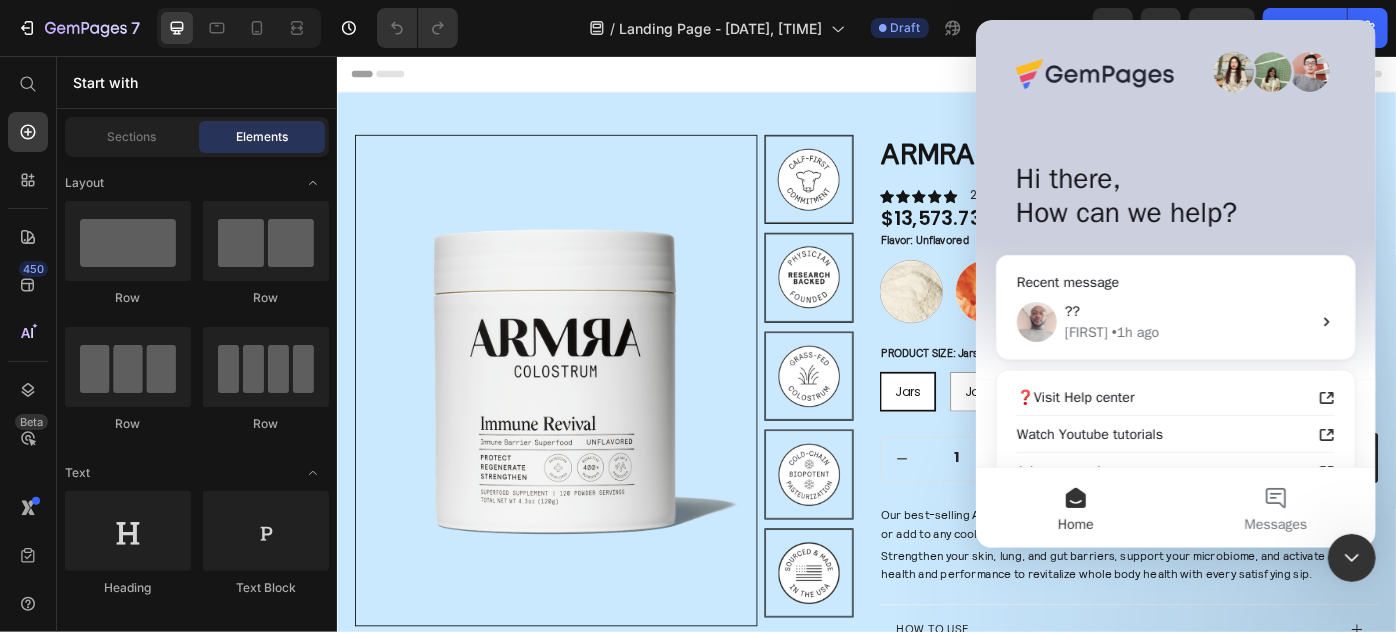 click 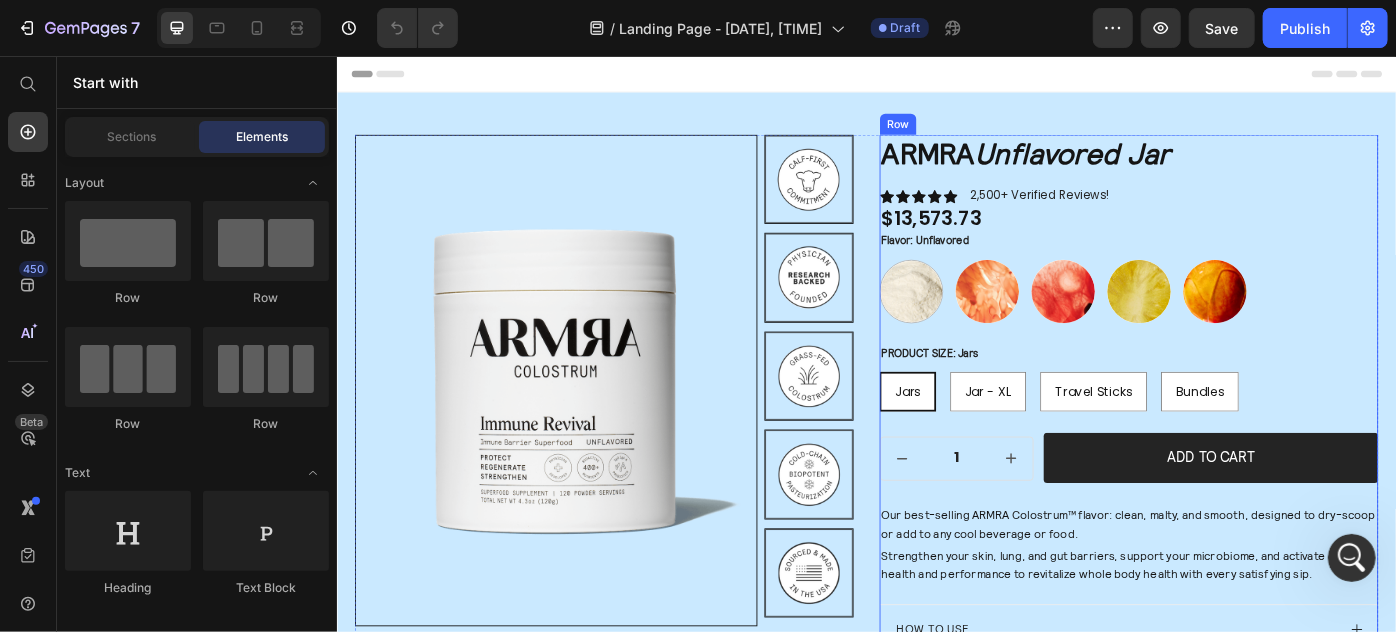 scroll, scrollTop: 0, scrollLeft: 0, axis: both 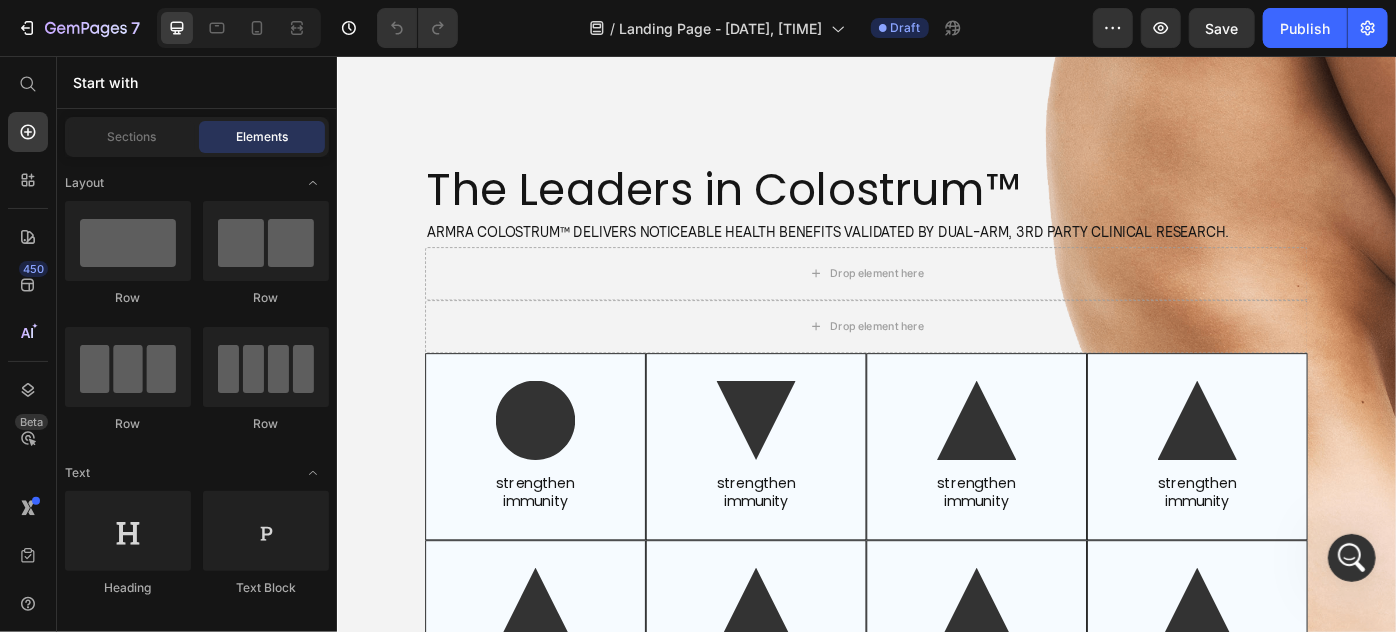 click 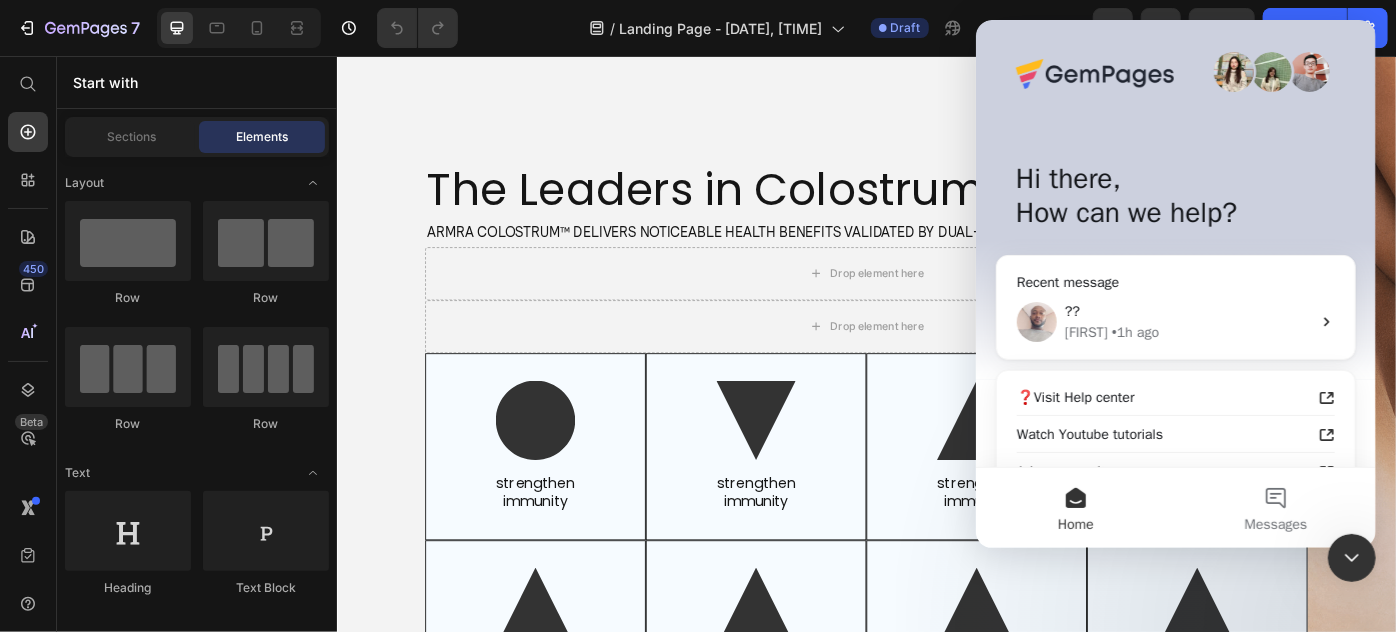 click 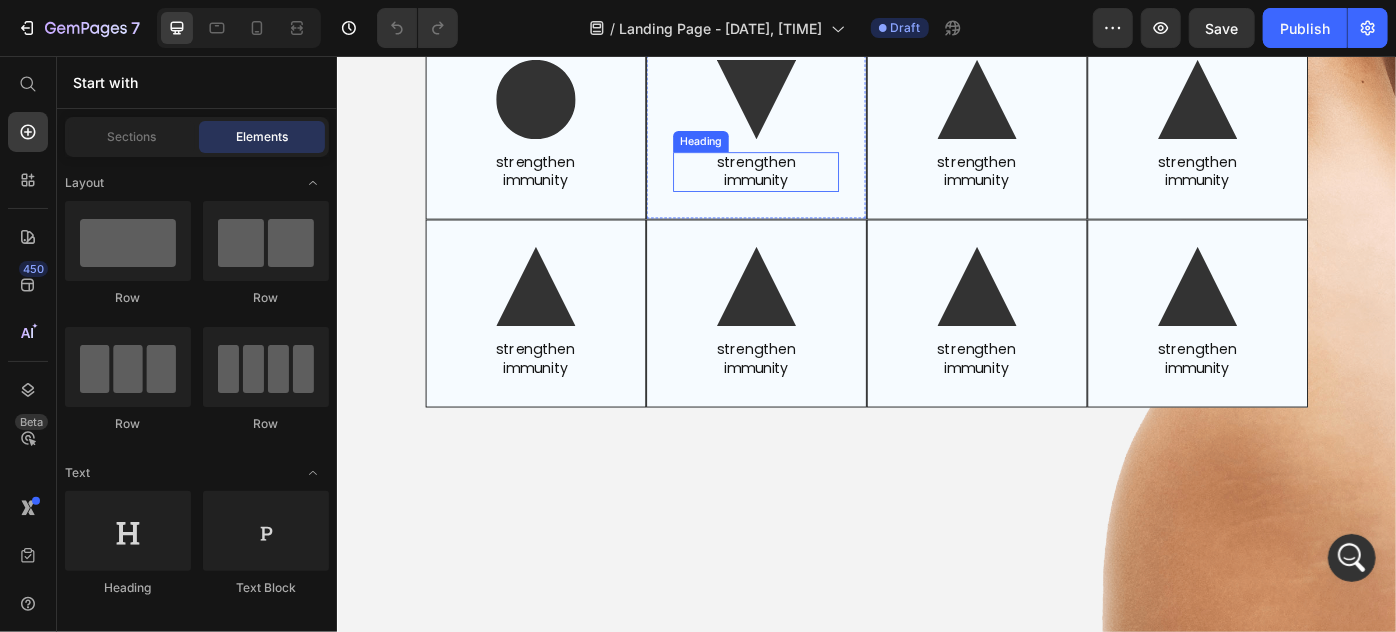 scroll, scrollTop: 2727, scrollLeft: 0, axis: vertical 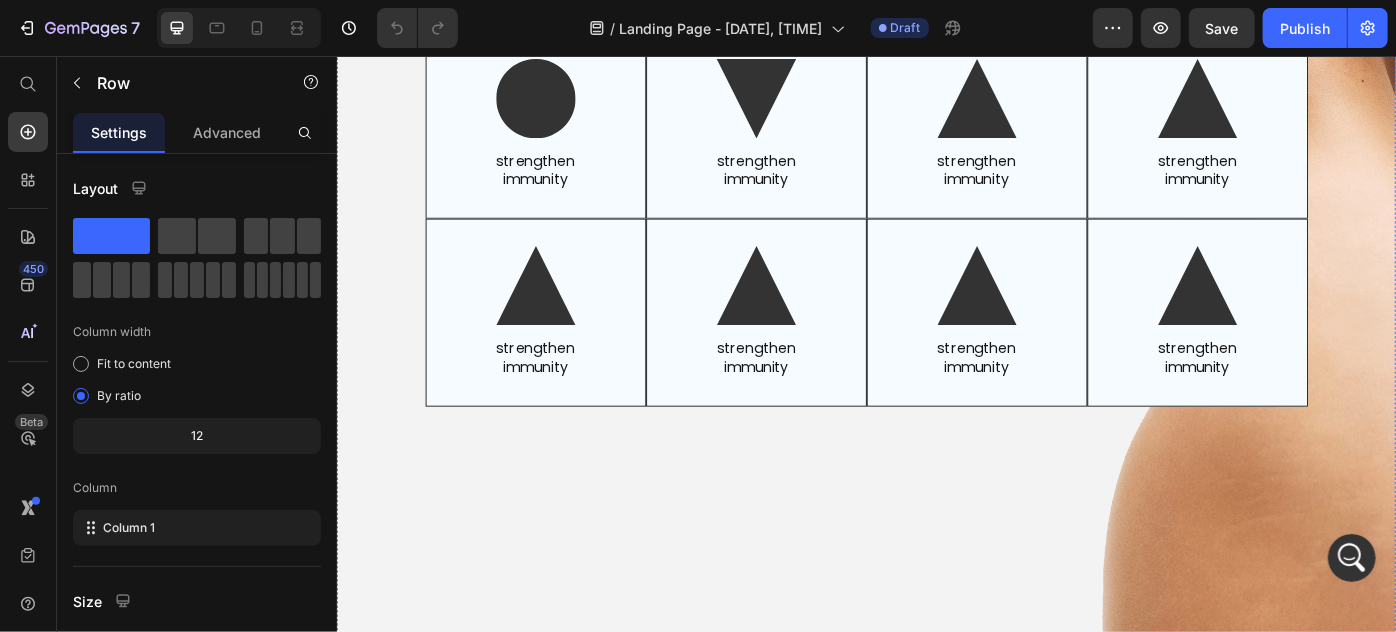 click on "Drop element here" at bounding box center (936, -3) 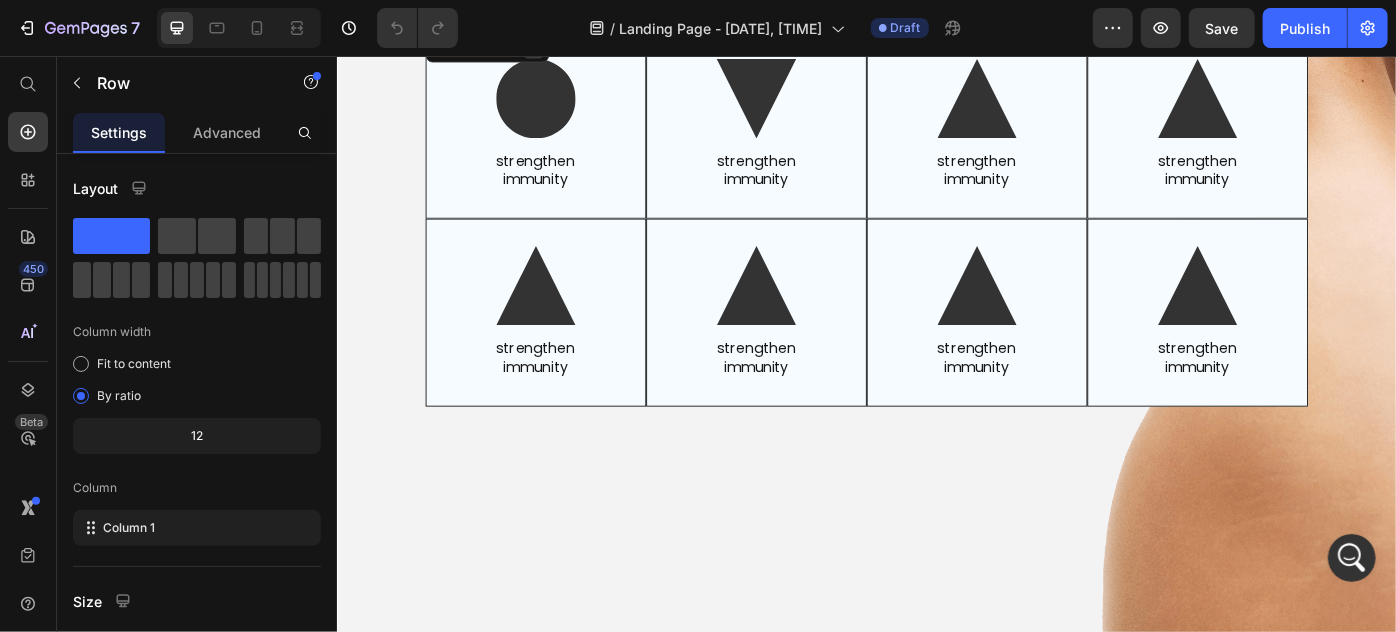 click 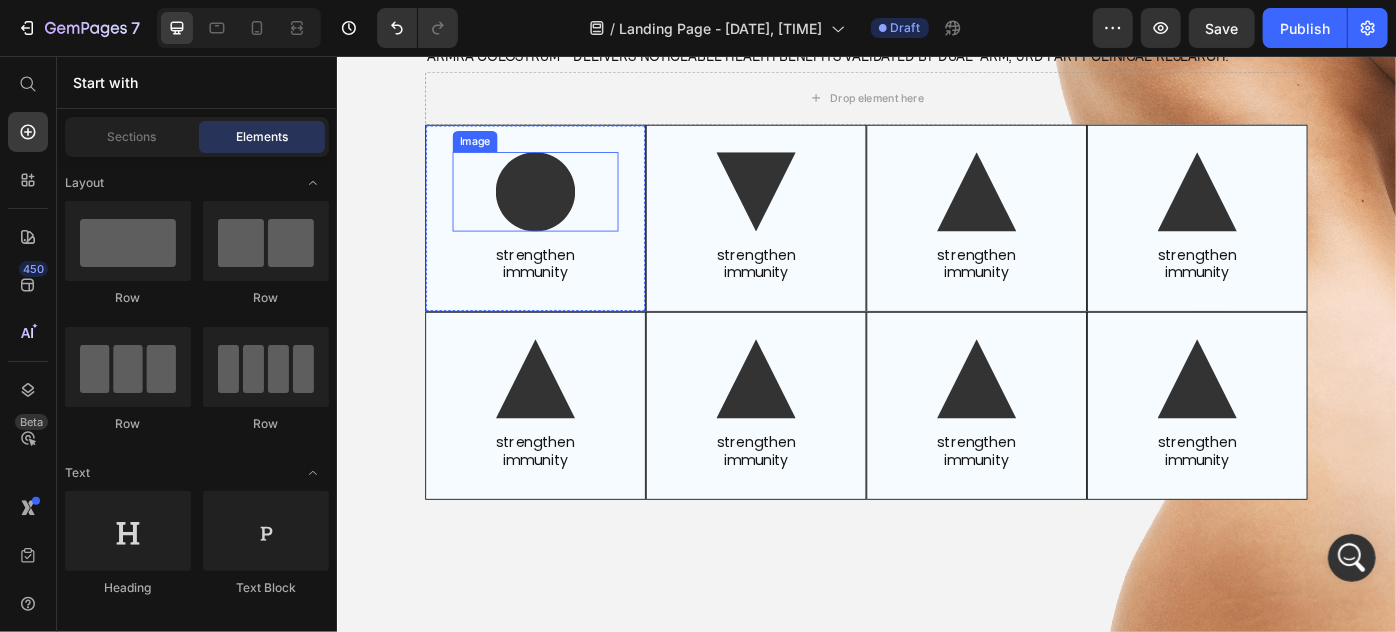 scroll, scrollTop: 2545, scrollLeft: 0, axis: vertical 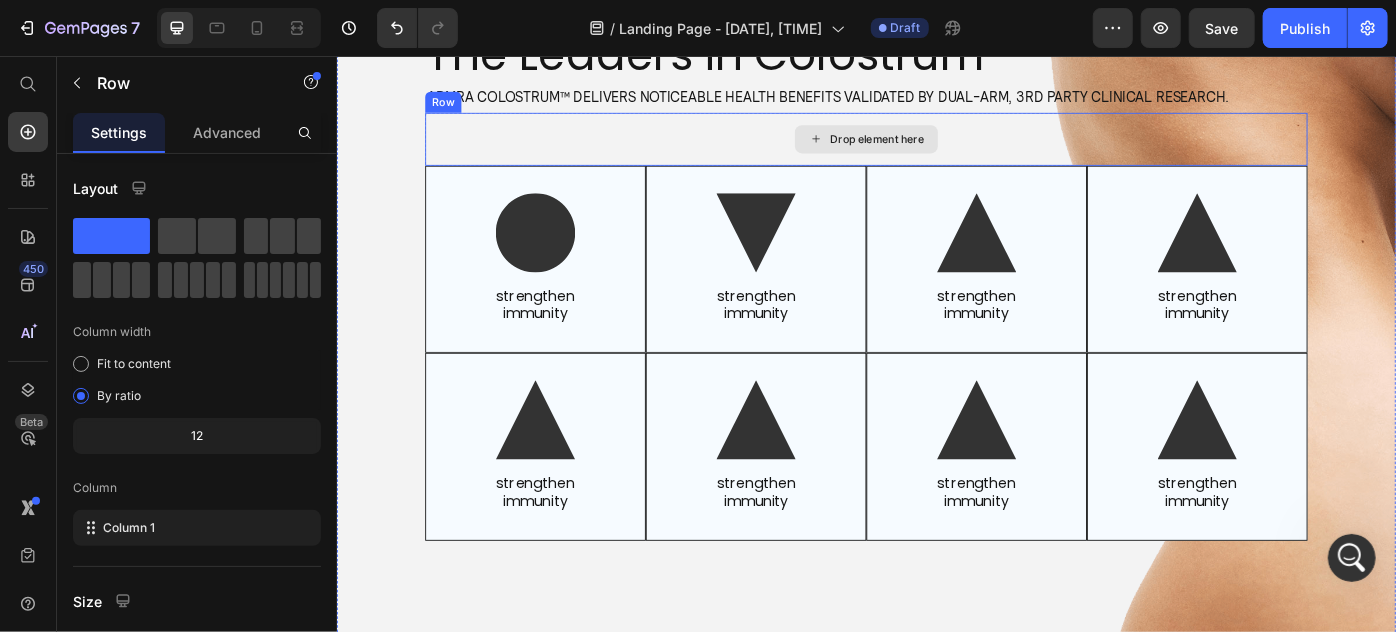 click on "Drop element here" at bounding box center (936, 149) 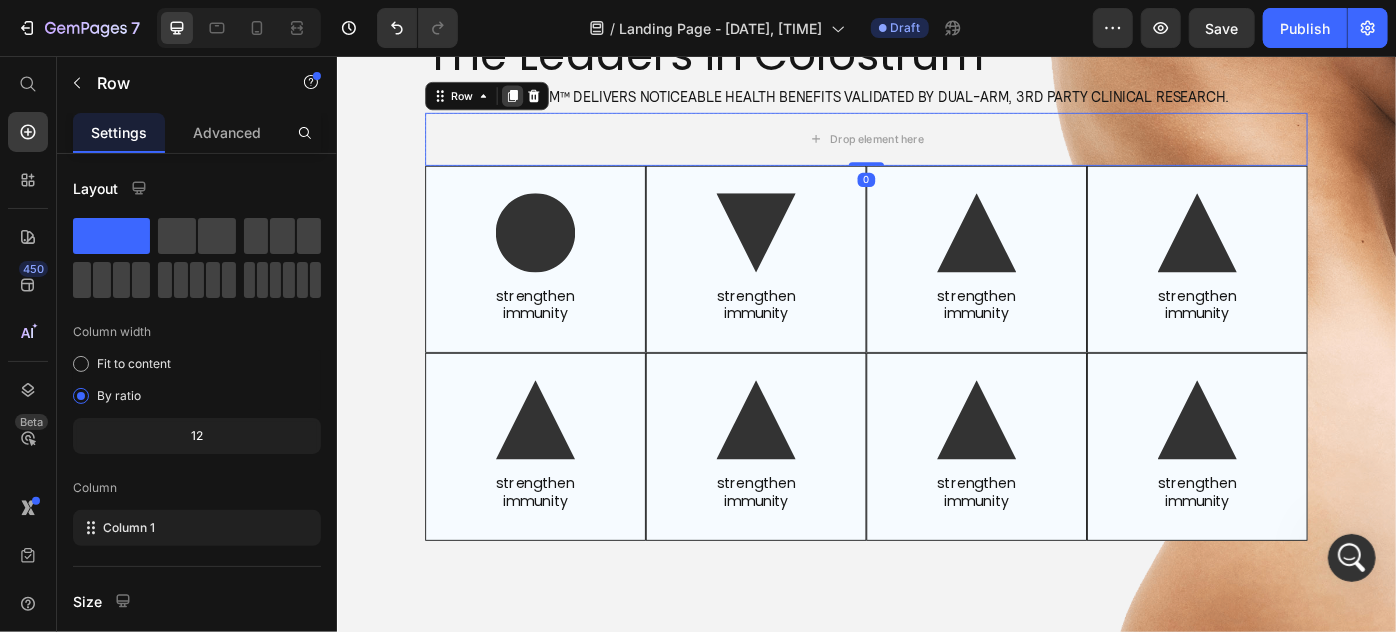 click 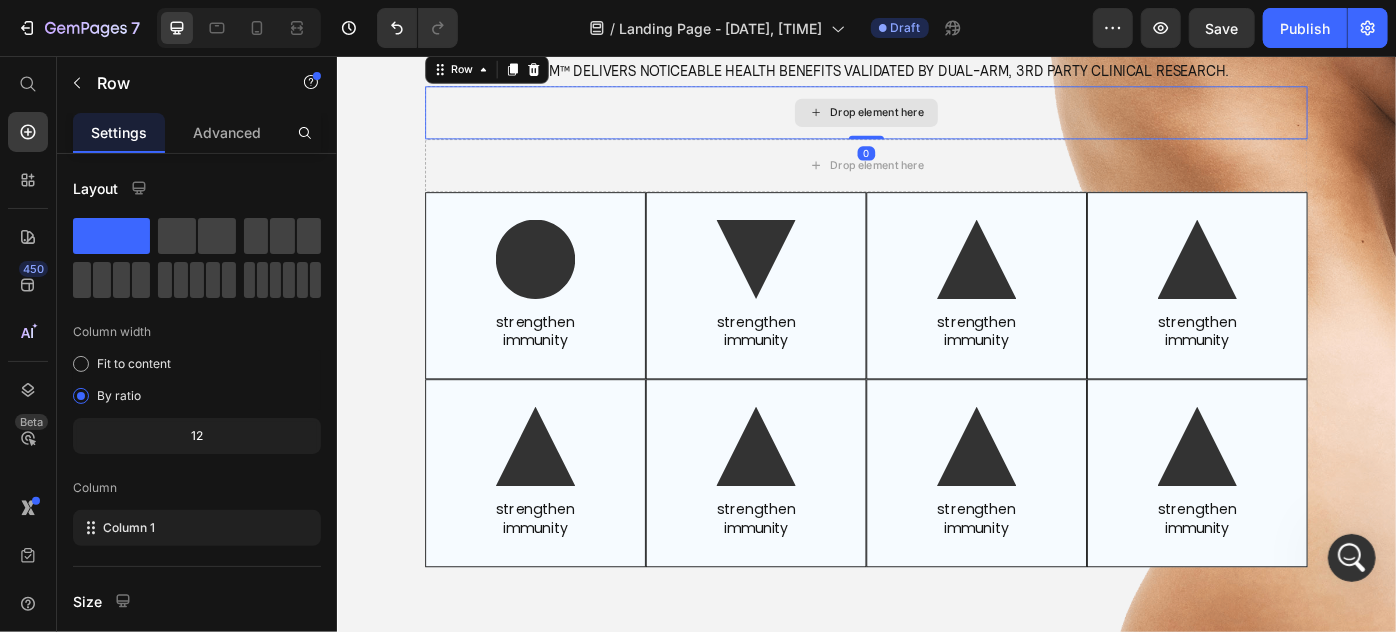 click on "Drop element here" at bounding box center (936, 119) 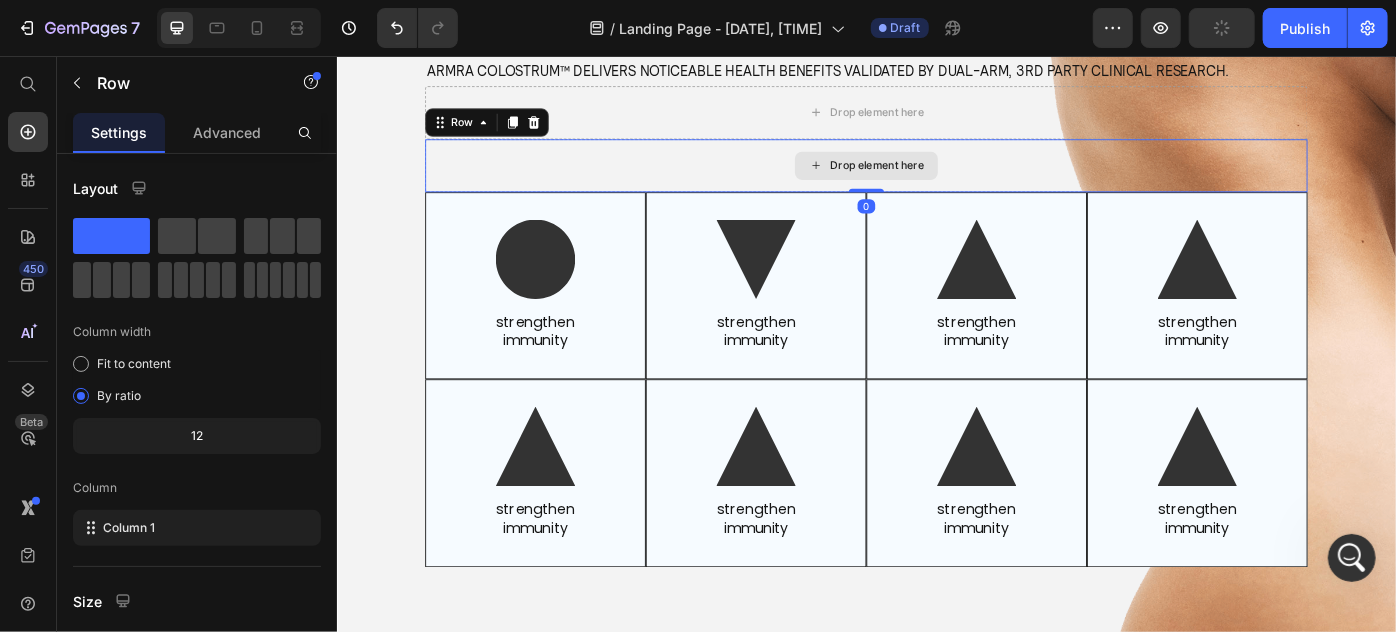 click on "Drop element here" at bounding box center (936, 179) 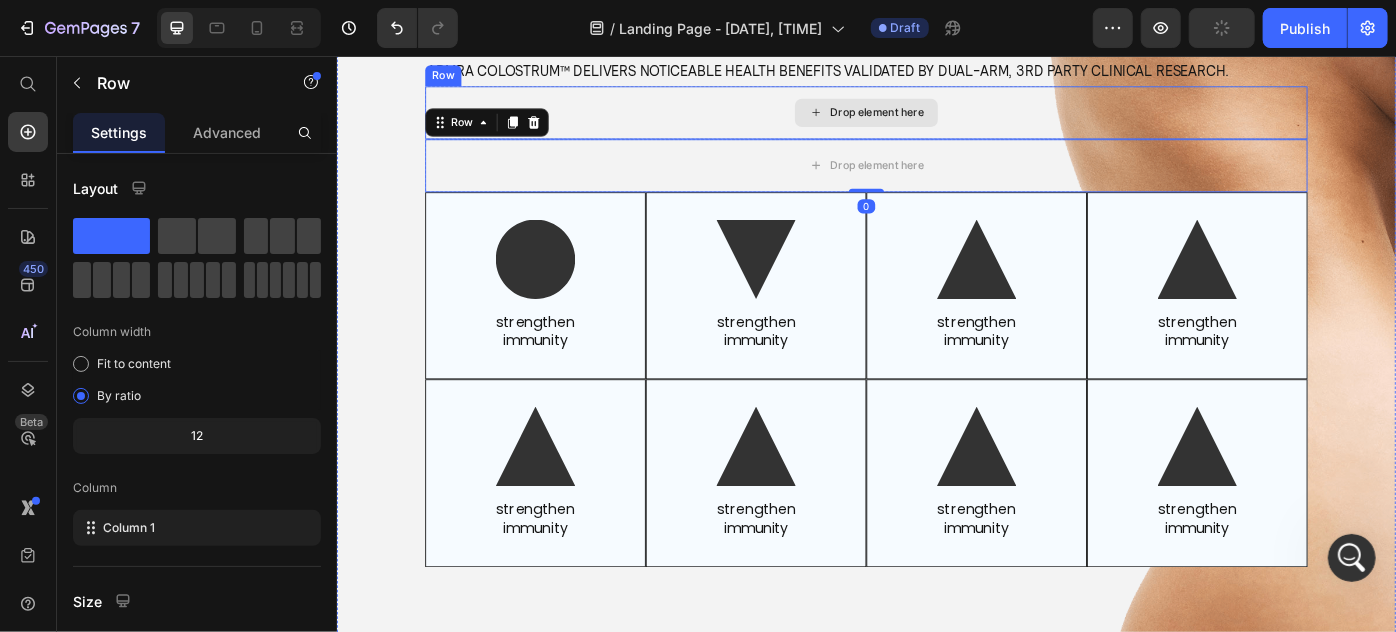 click on "Drop element here" at bounding box center [936, 119] 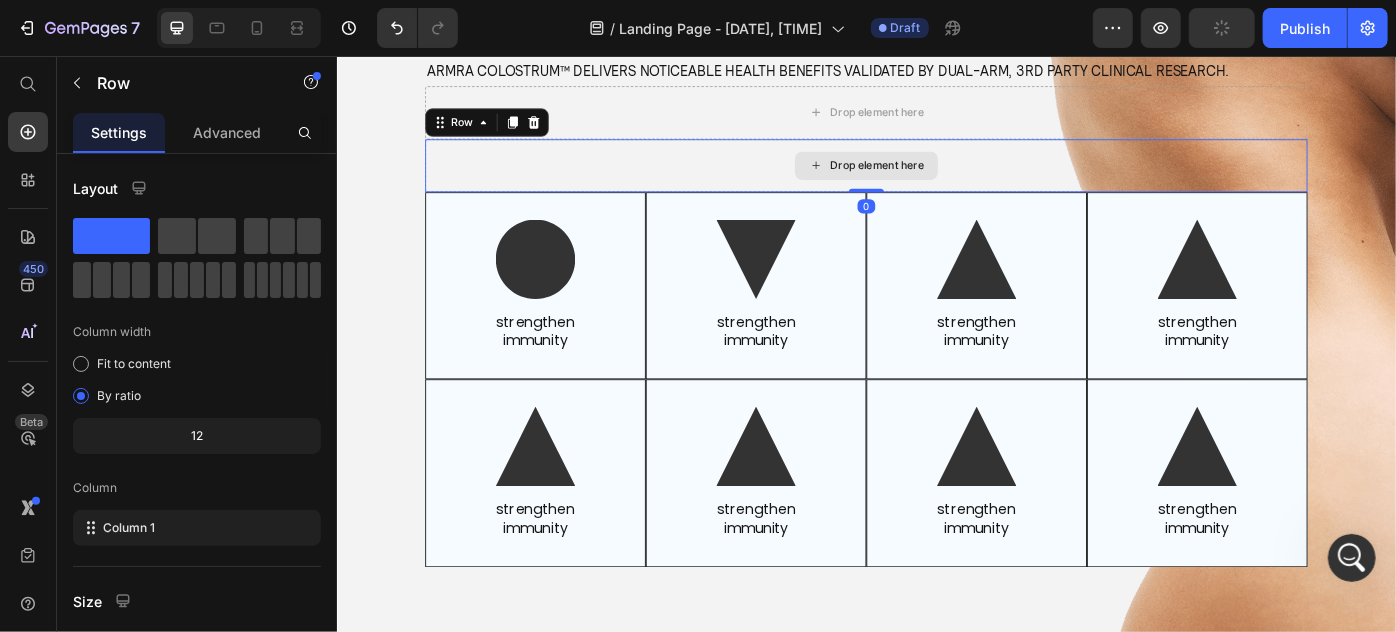 click on "Drop element here" at bounding box center (936, 179) 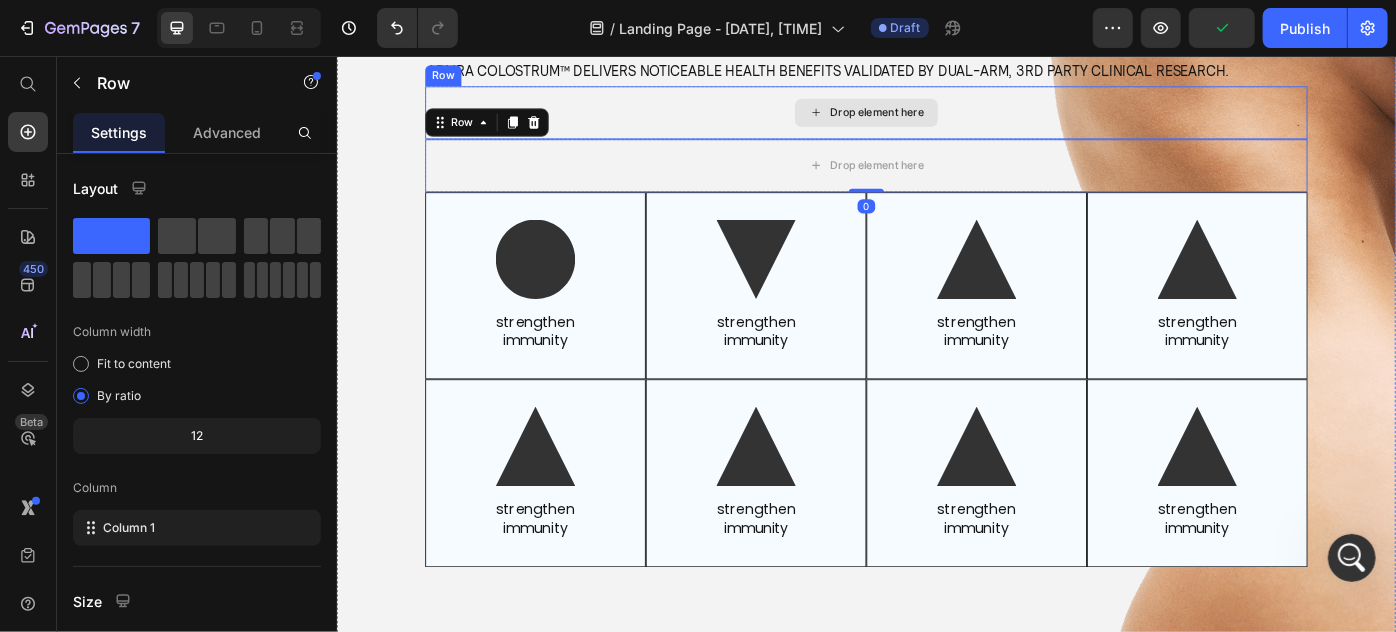 click on "Drop element here" at bounding box center [936, 119] 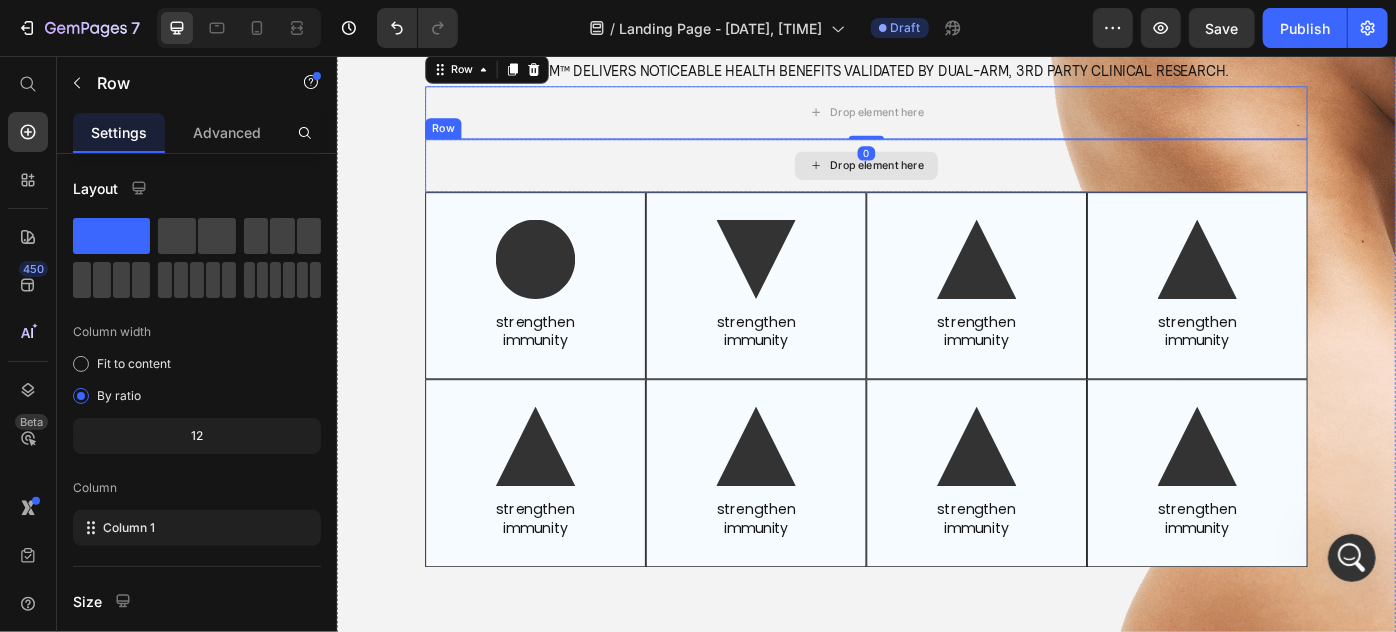click on "Drop element here" at bounding box center [936, 179] 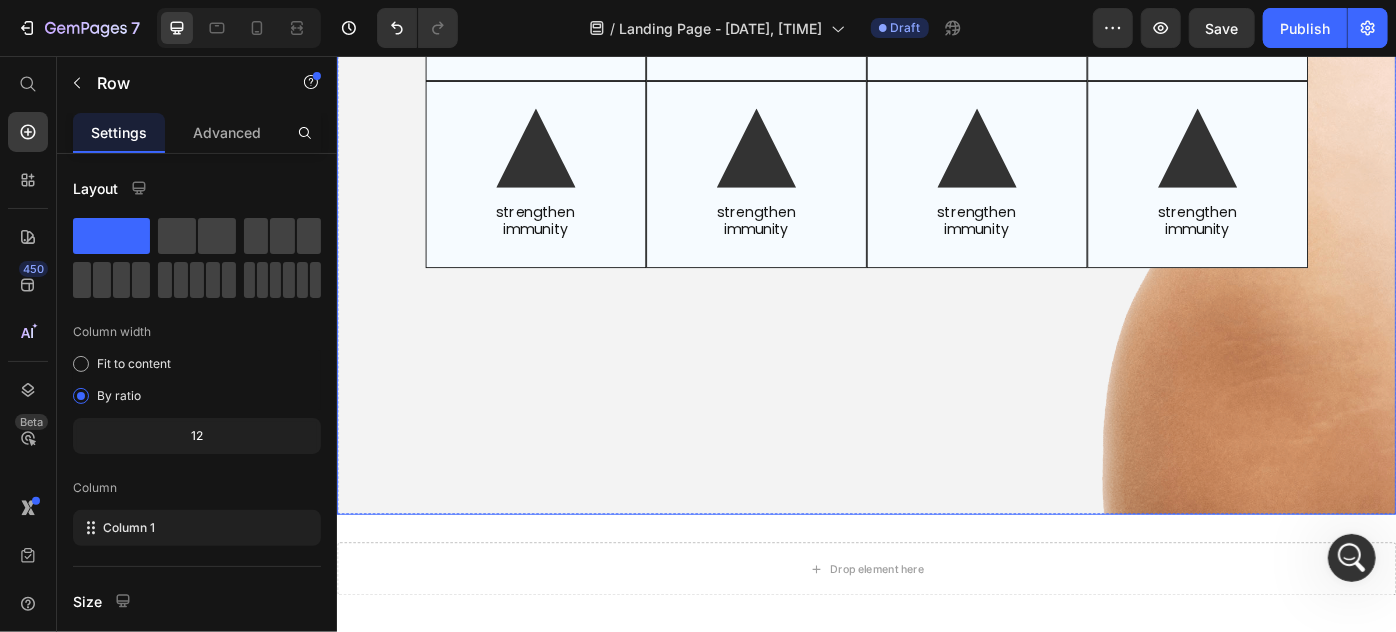 scroll, scrollTop: 3272, scrollLeft: 0, axis: vertical 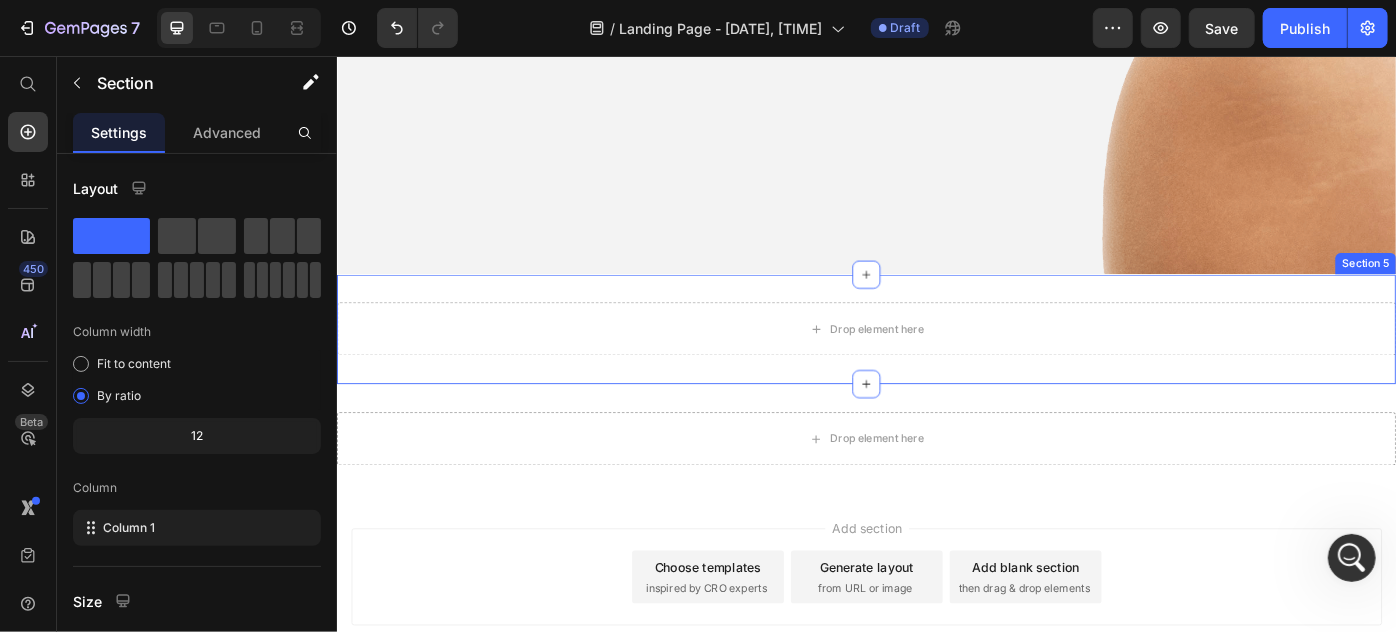 click on "Drop element here Section 5" at bounding box center [936, 364] 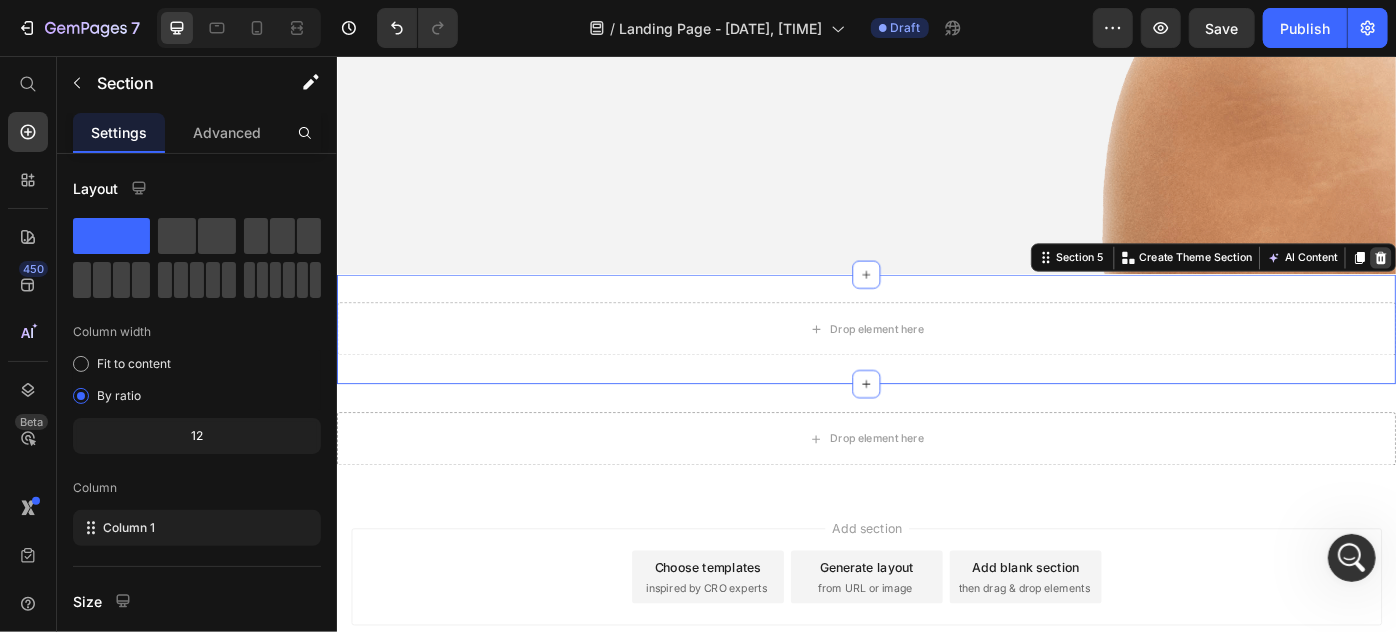 click 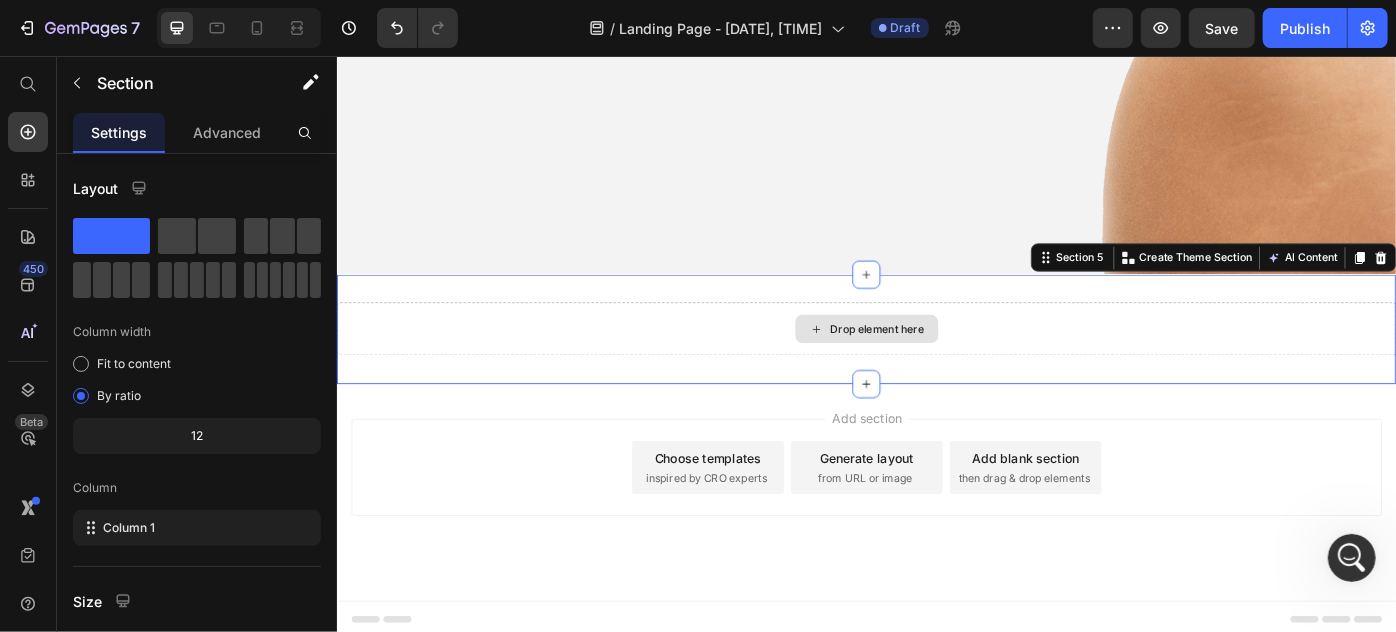 click on "Drop element here" at bounding box center (936, 364) 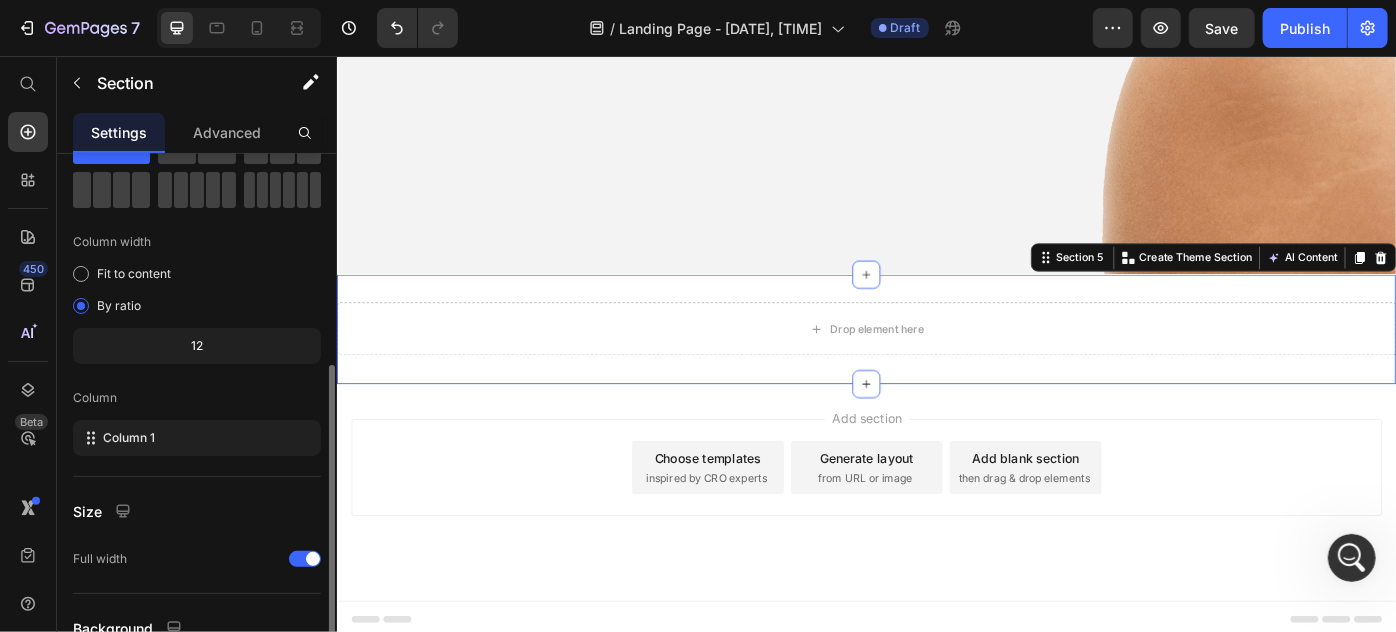 scroll, scrollTop: 270, scrollLeft: 0, axis: vertical 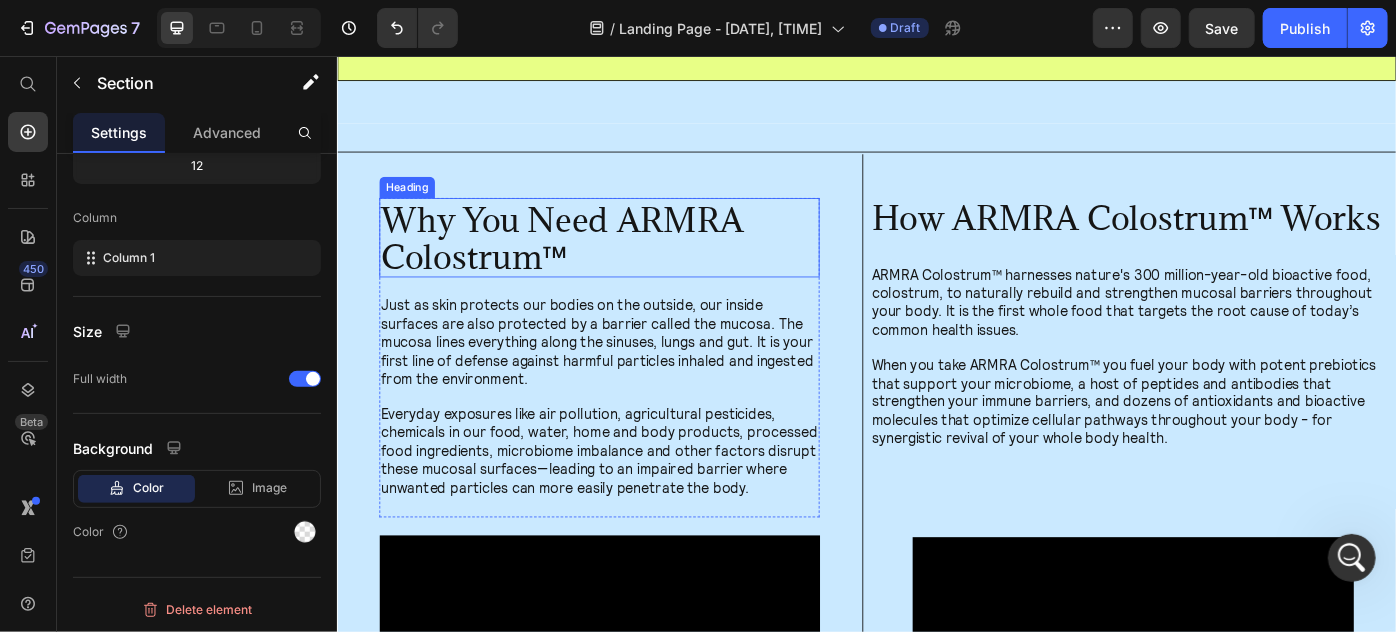 click on "Why You Need ARMRA Colostrum™" at bounding box center [633, 261] 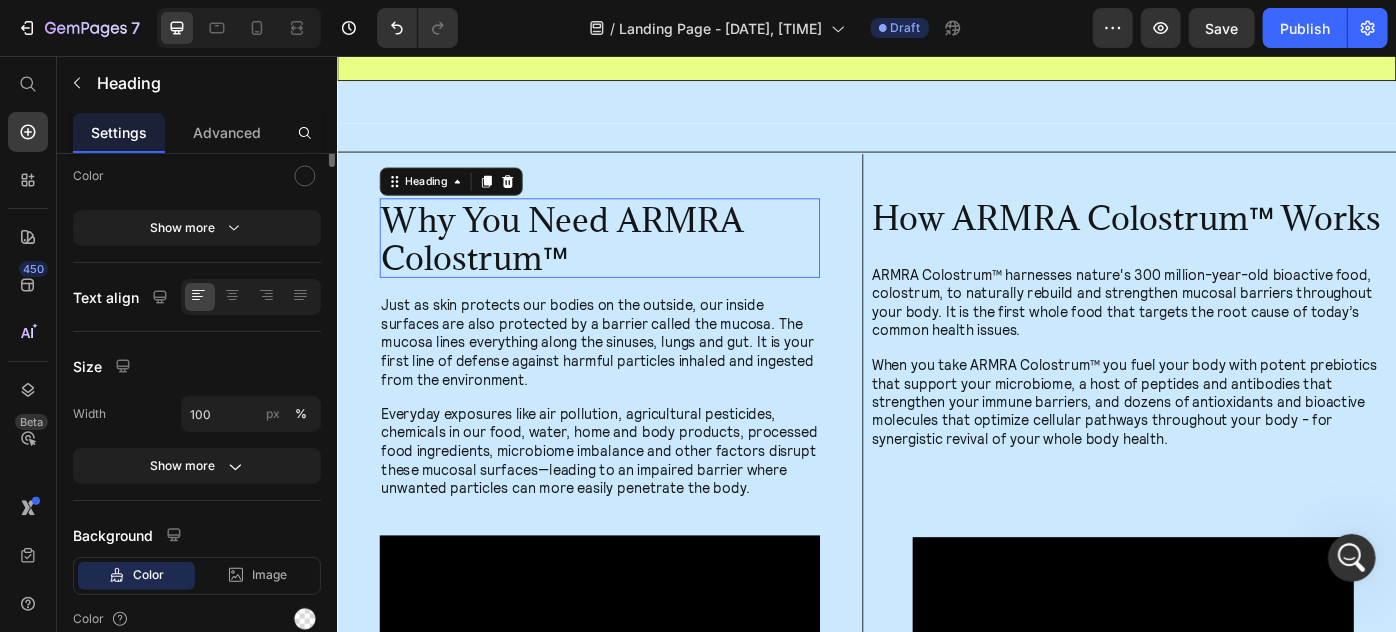 scroll, scrollTop: 0, scrollLeft: 0, axis: both 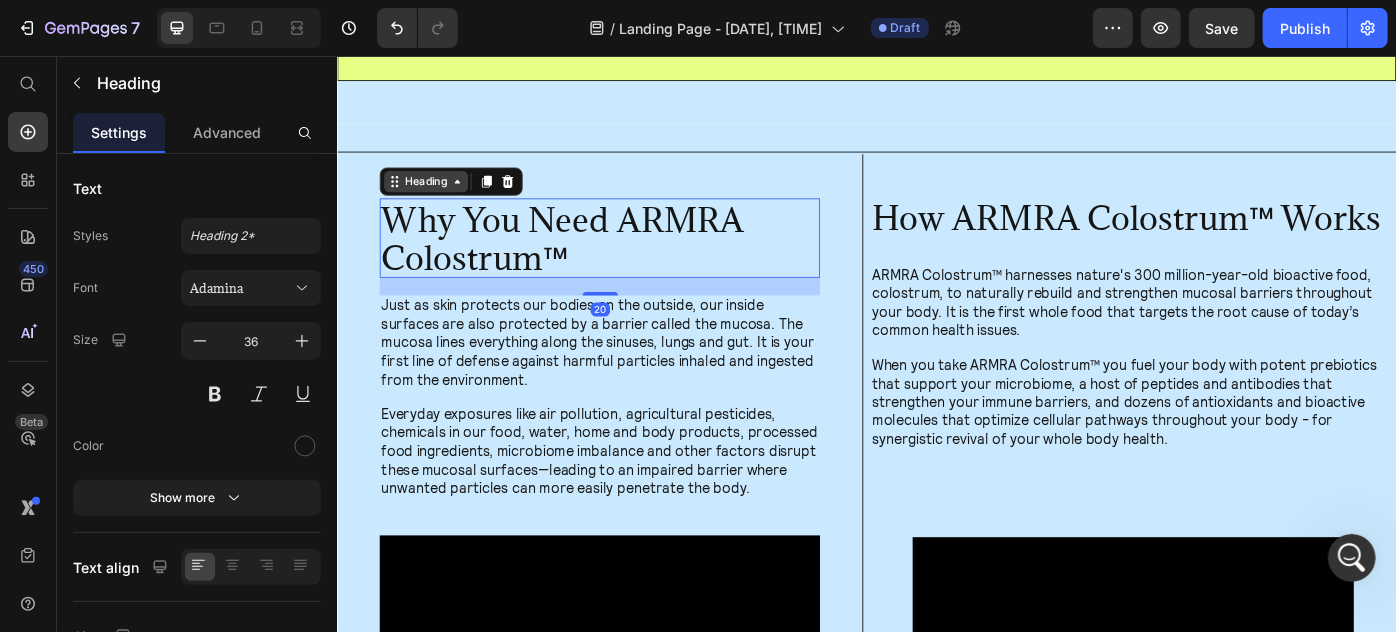 click on "Heading" at bounding box center [436, 197] 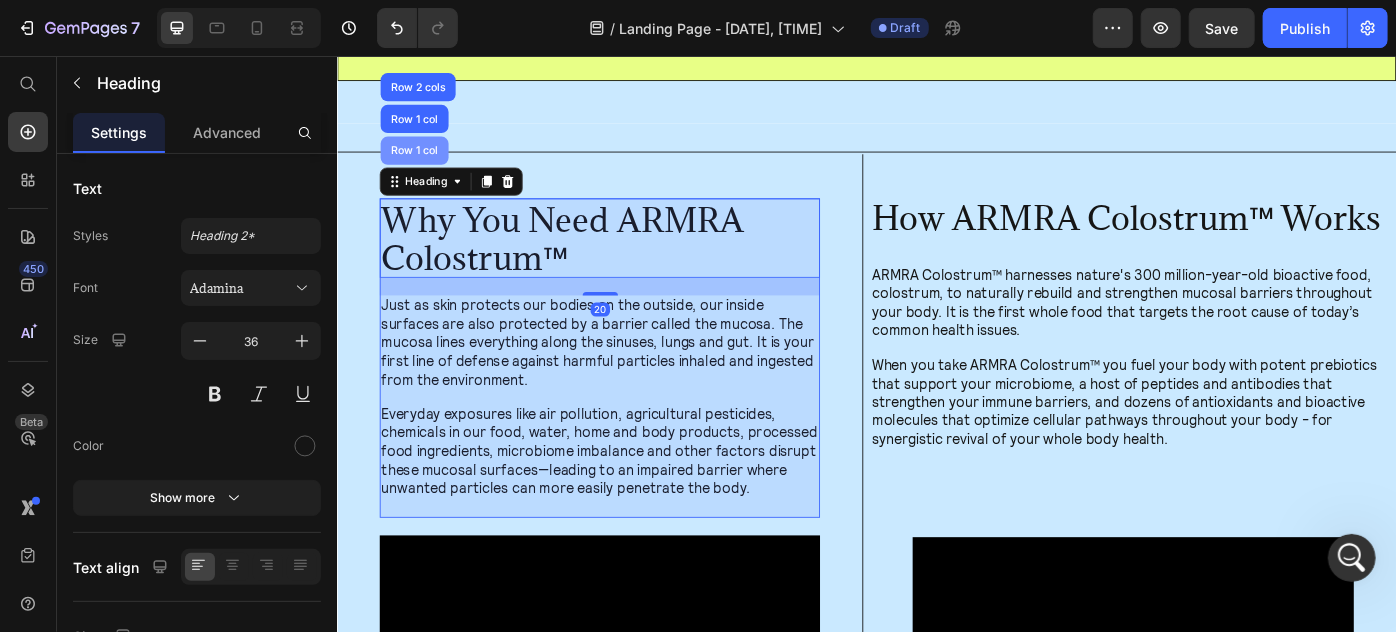 click on "Row 1 col" at bounding box center (423, 162) 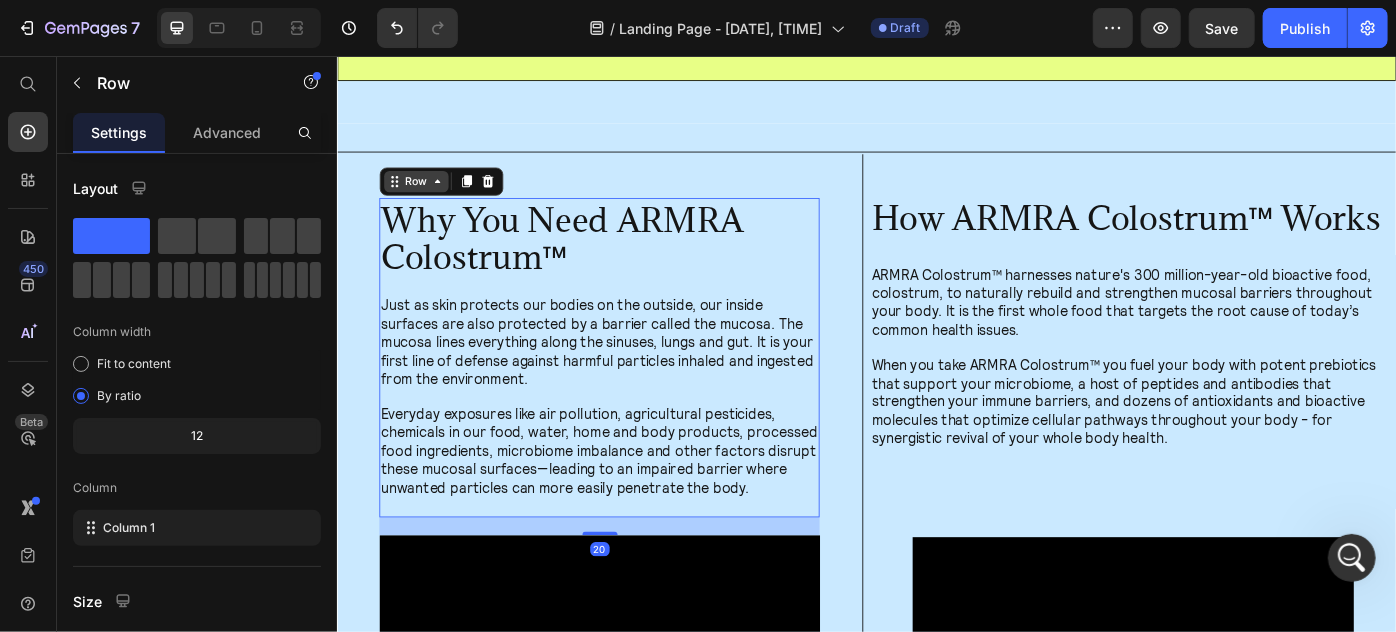 click on "Row" at bounding box center (425, 197) 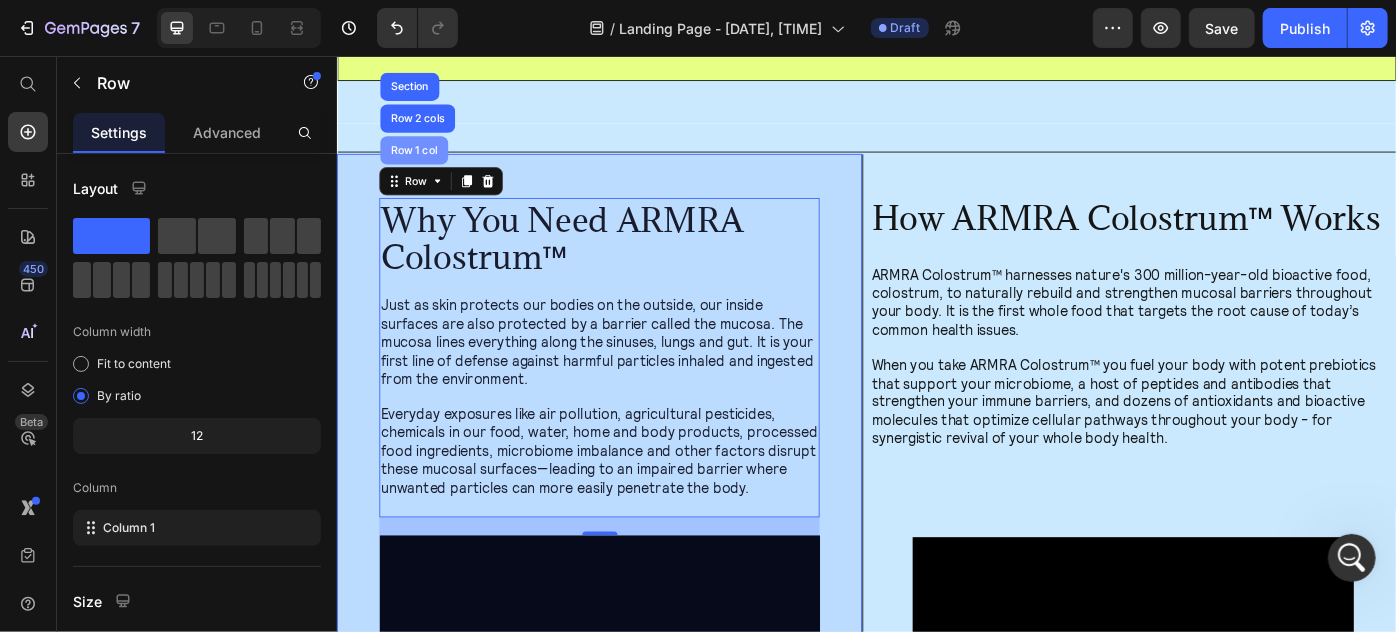 click on "Row 1 col" at bounding box center (423, 162) 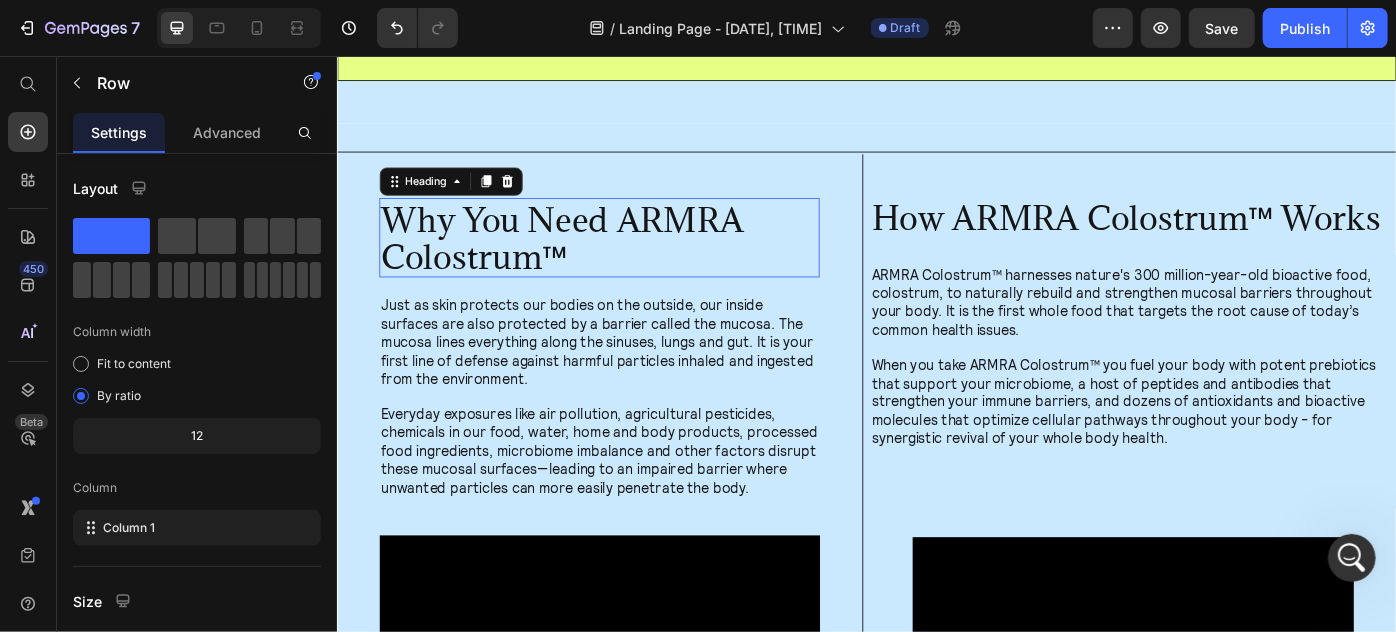 click on "Why You Need ARMRA Colostrum™" at bounding box center [633, 261] 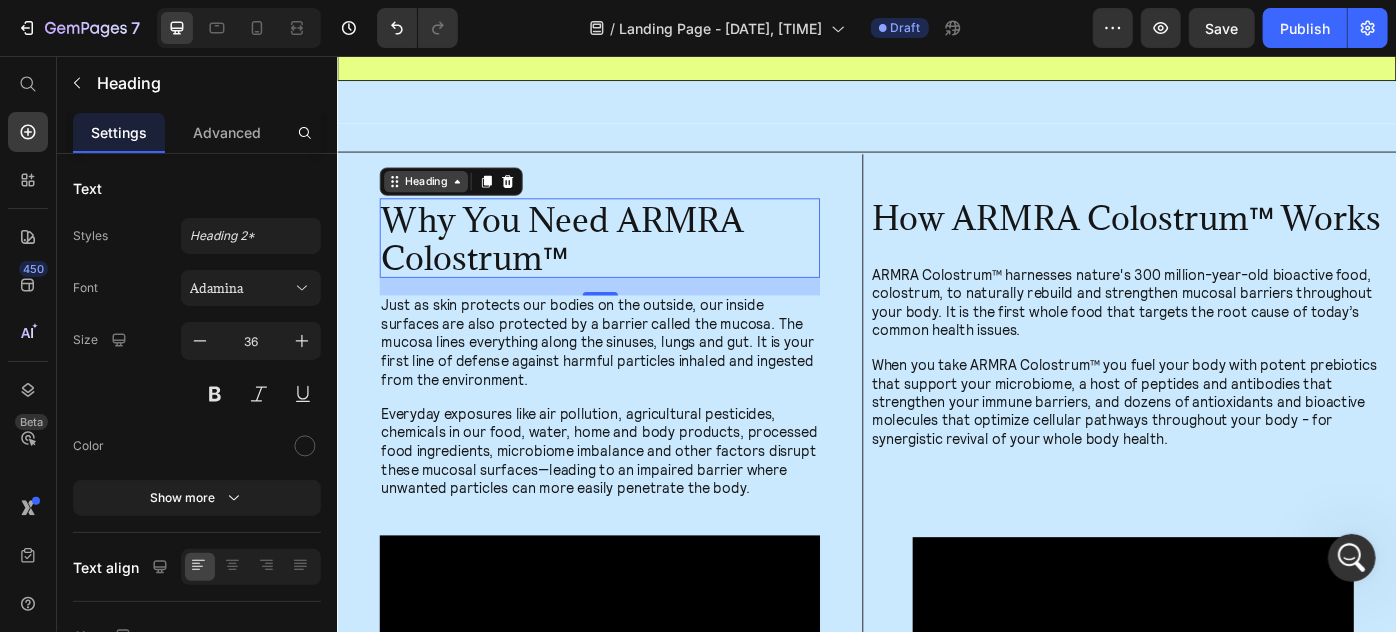 click 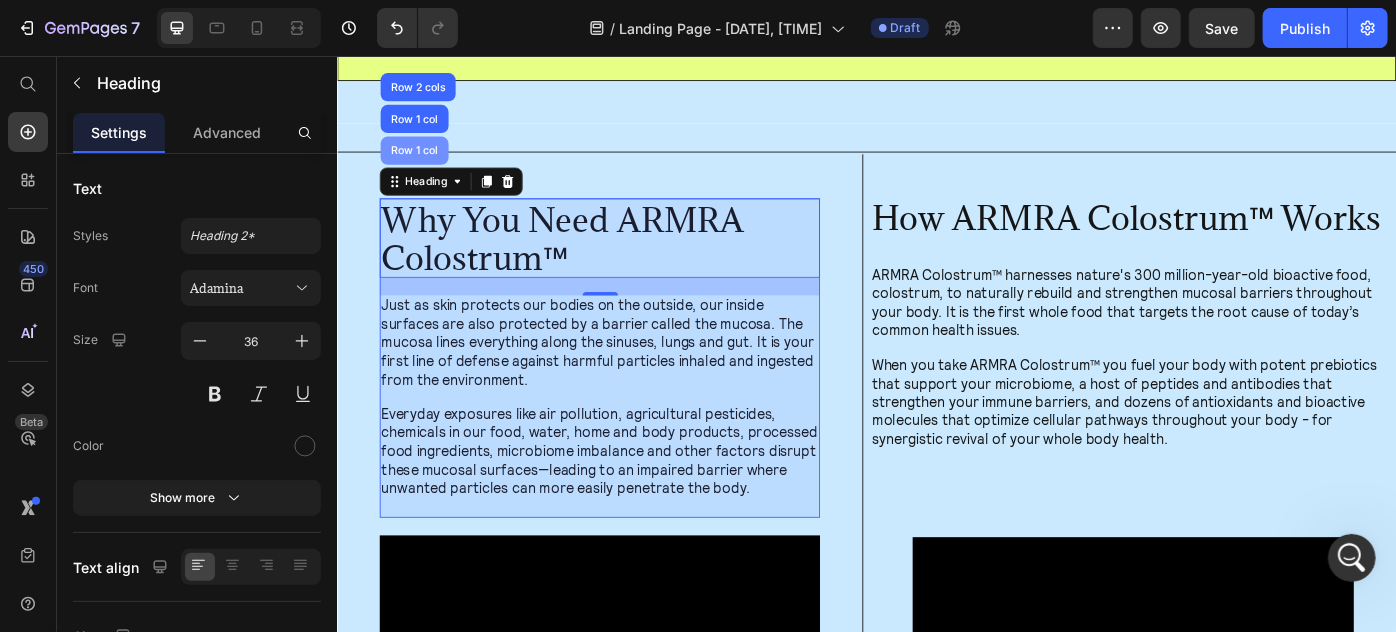 click on "Row 1 col" at bounding box center (423, 162) 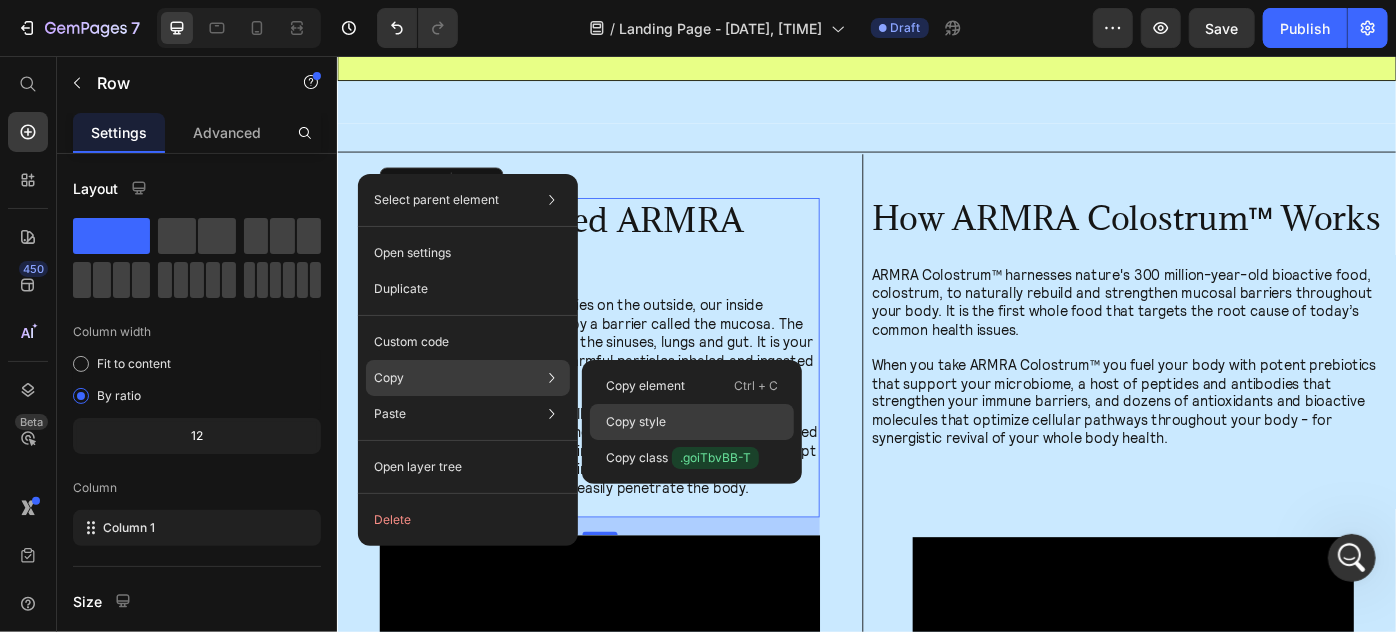 click on "Copy style" at bounding box center (636, 422) 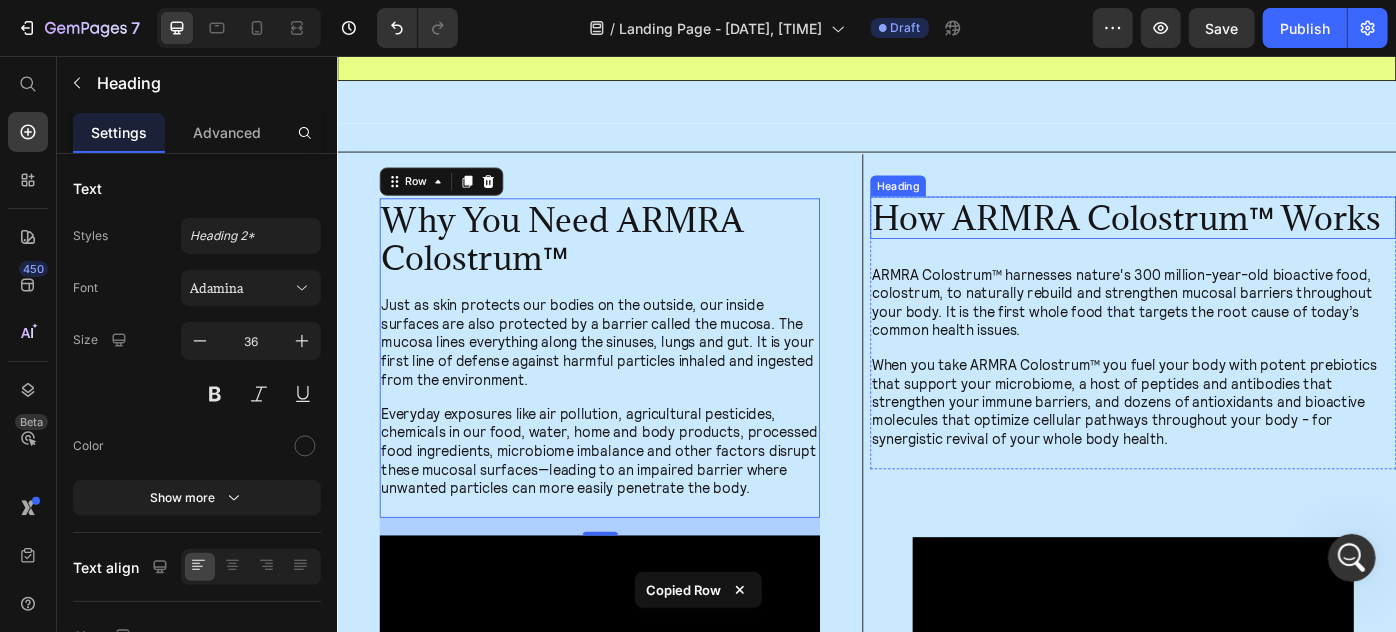 click on "How ARMRA Colostrum™ Works" at bounding box center (1238, 237) 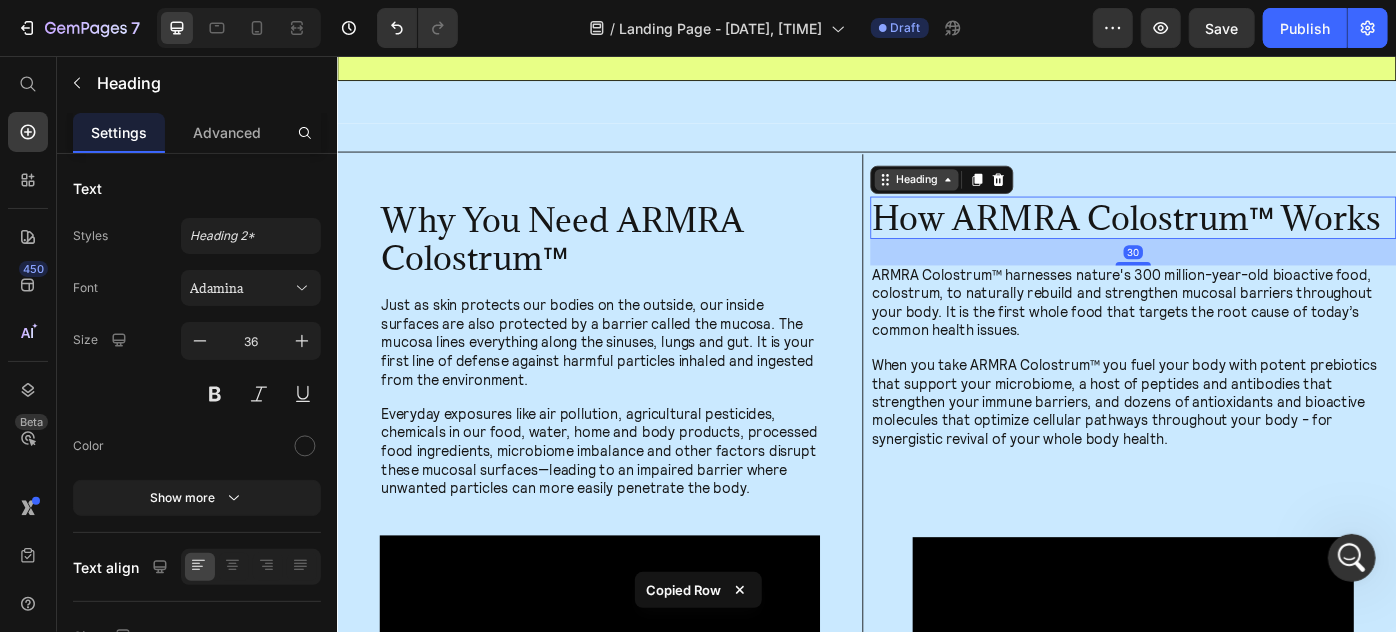 click on "Heading" at bounding box center (992, 195) 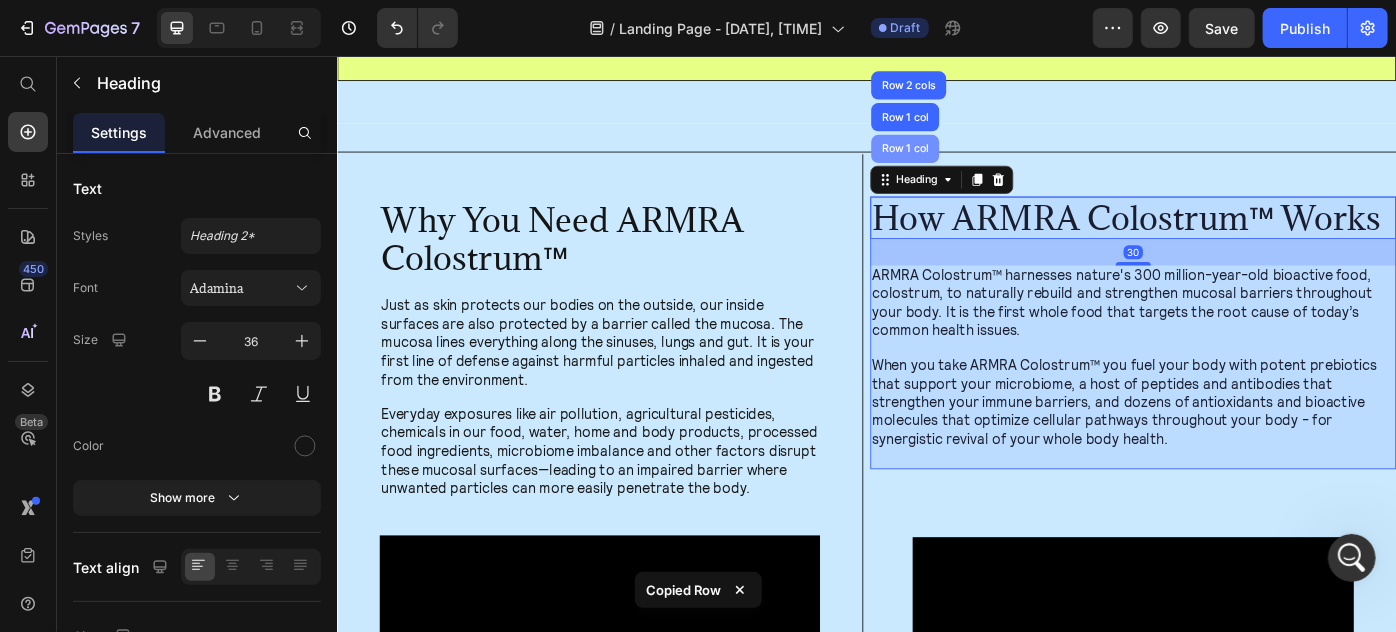 click on "Row 1 col" at bounding box center (979, 160) 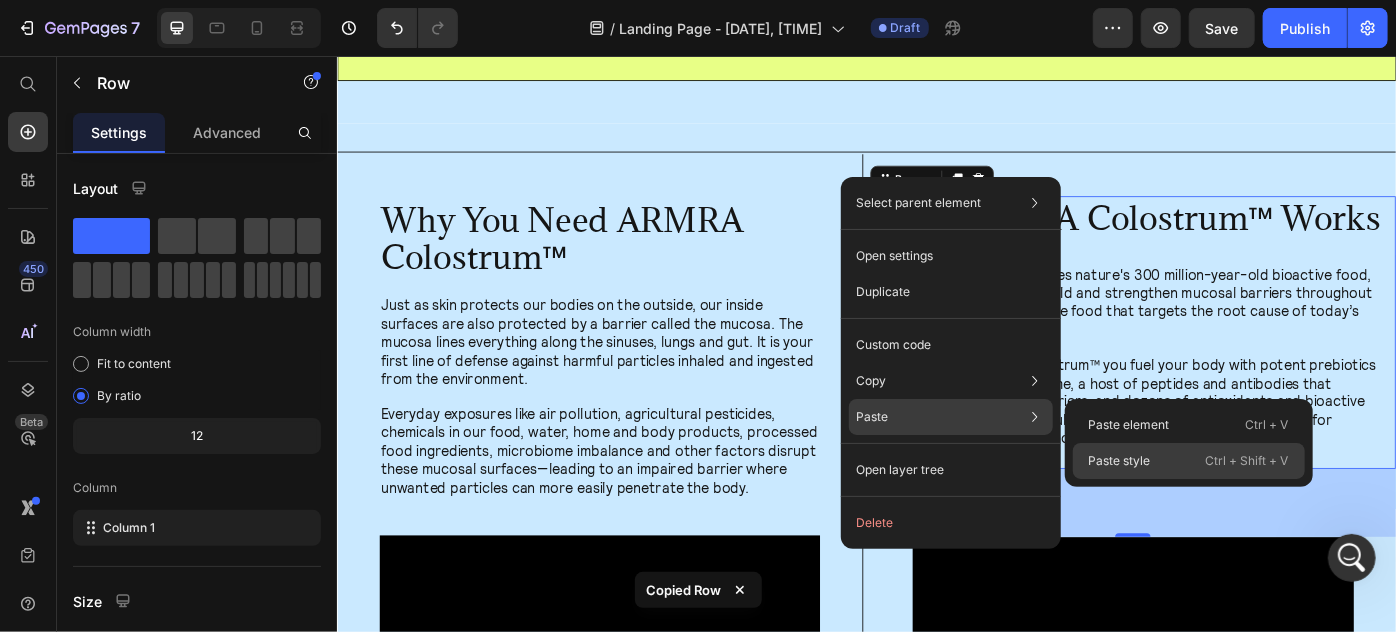 click on "Paste style  Ctrl + Shift + V" 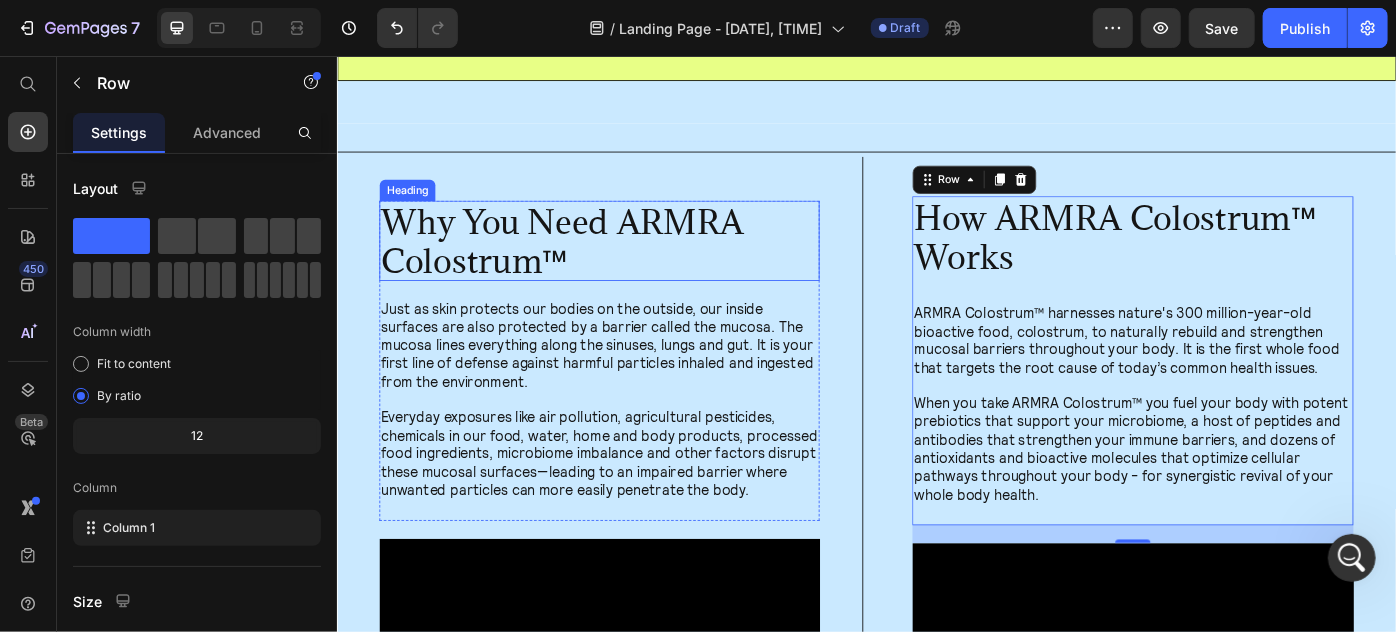 scroll, scrollTop: 1459, scrollLeft: 0, axis: vertical 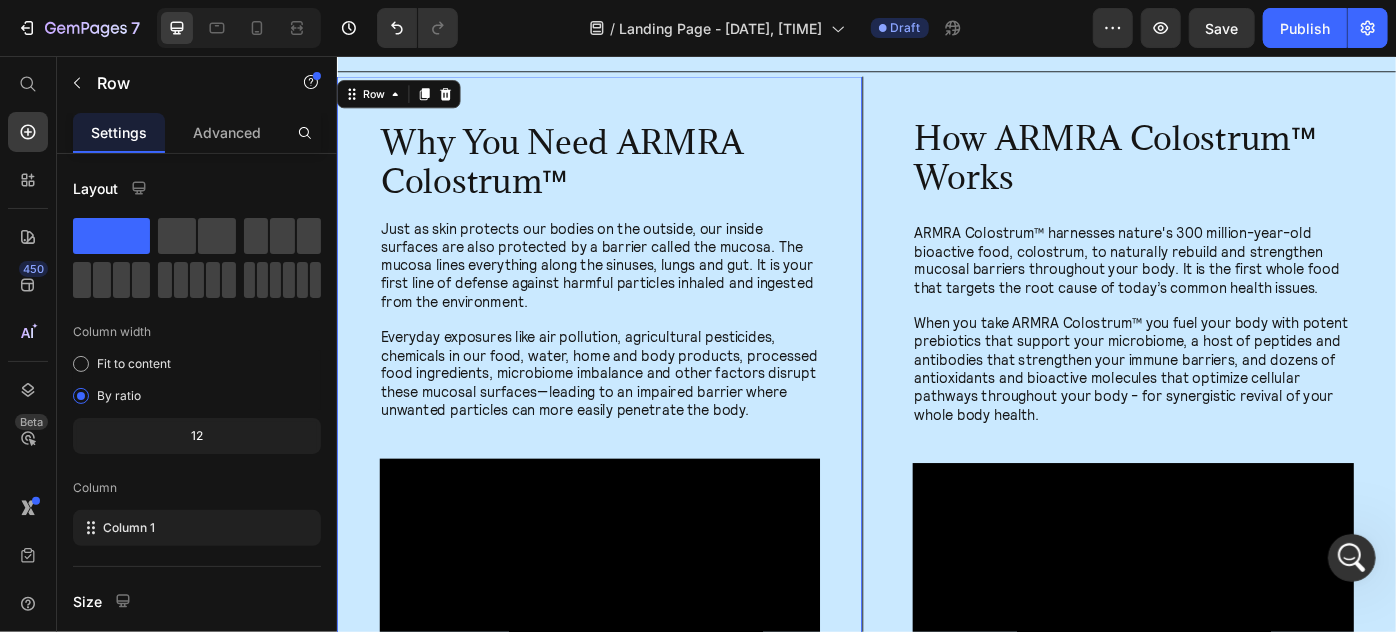 click on "Why You Need ARMRA Colostrum™ Heading Just as skin protects our bodies on the outside, our inside surfaces are also protected by a barrier called the mucosa. The mucosa lines everything along the sinuses, lungs and gut. It is your first line of defense against harmful particles inhaled and ingested from the environment. Text Block Everyday exposures like air pollution, agricultural pesticides, chemicals in our food, water, home and body products, processed food ingredients, microbiome imbalance and other factors disrupt these mucosal surfaces—leading to an impaired barrier where unwanted particles can more easily penetrate the body. Text Block Row Video Row Row   0" at bounding box center [634, 419] 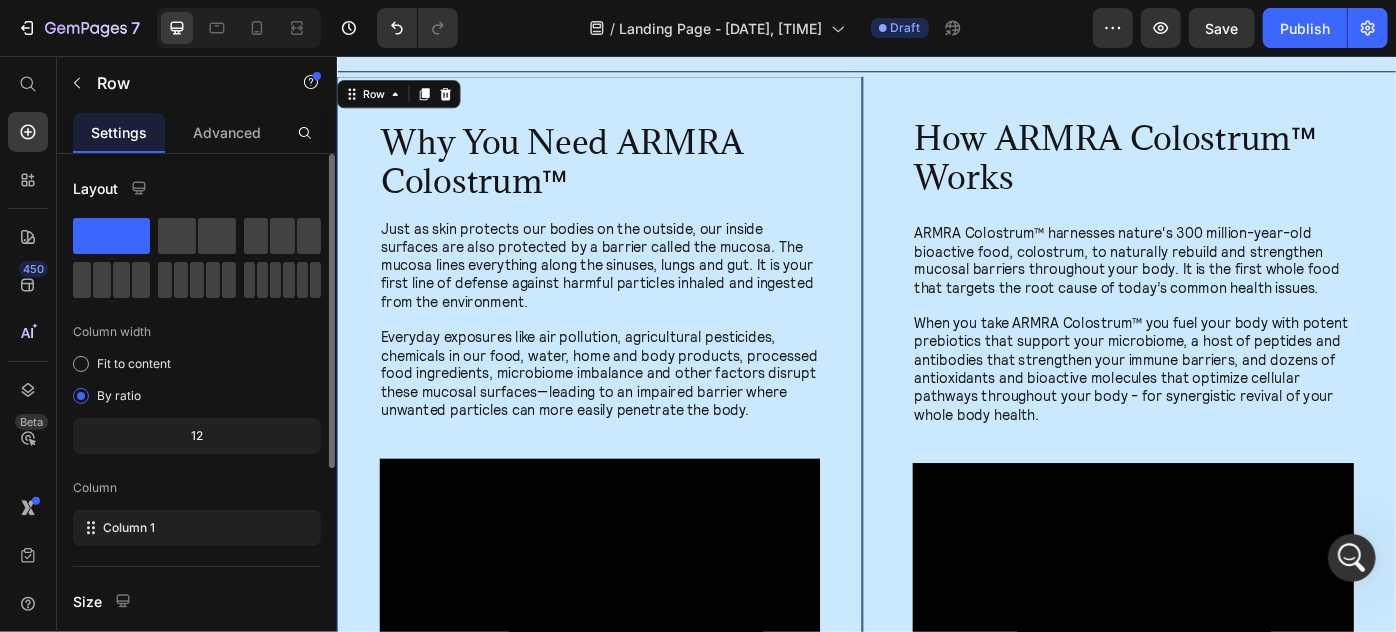 scroll, scrollTop: 272, scrollLeft: 0, axis: vertical 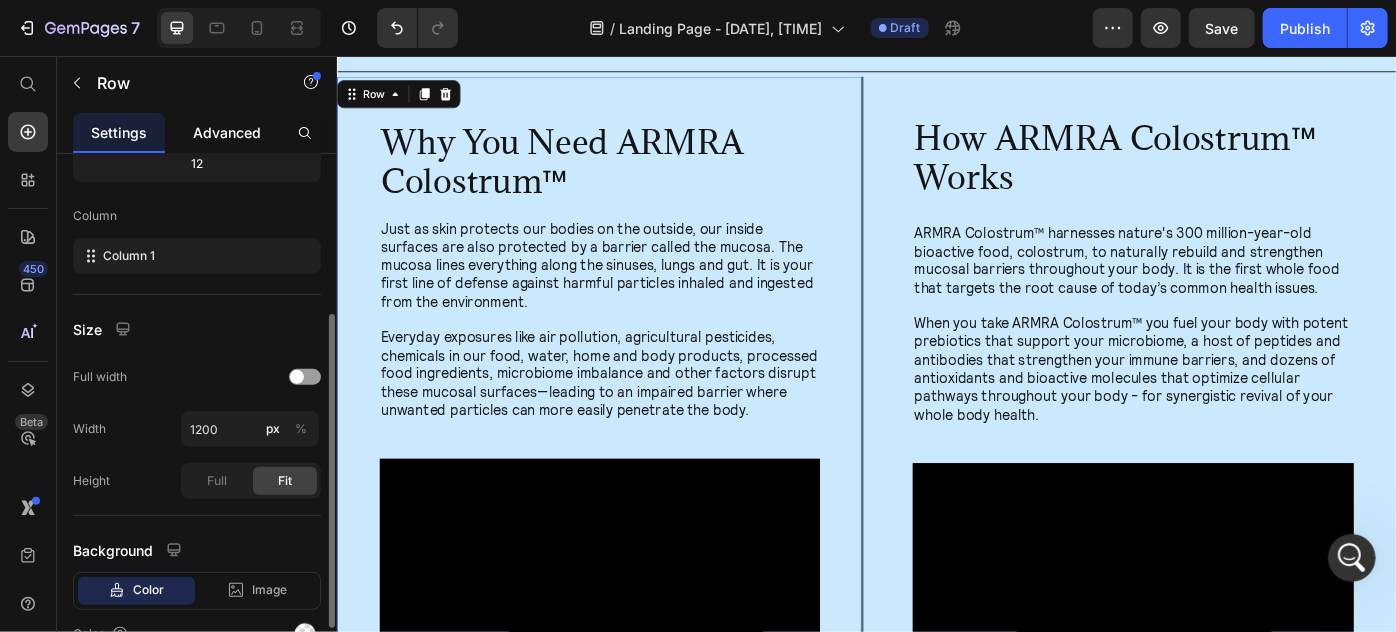 click on "Advanced" 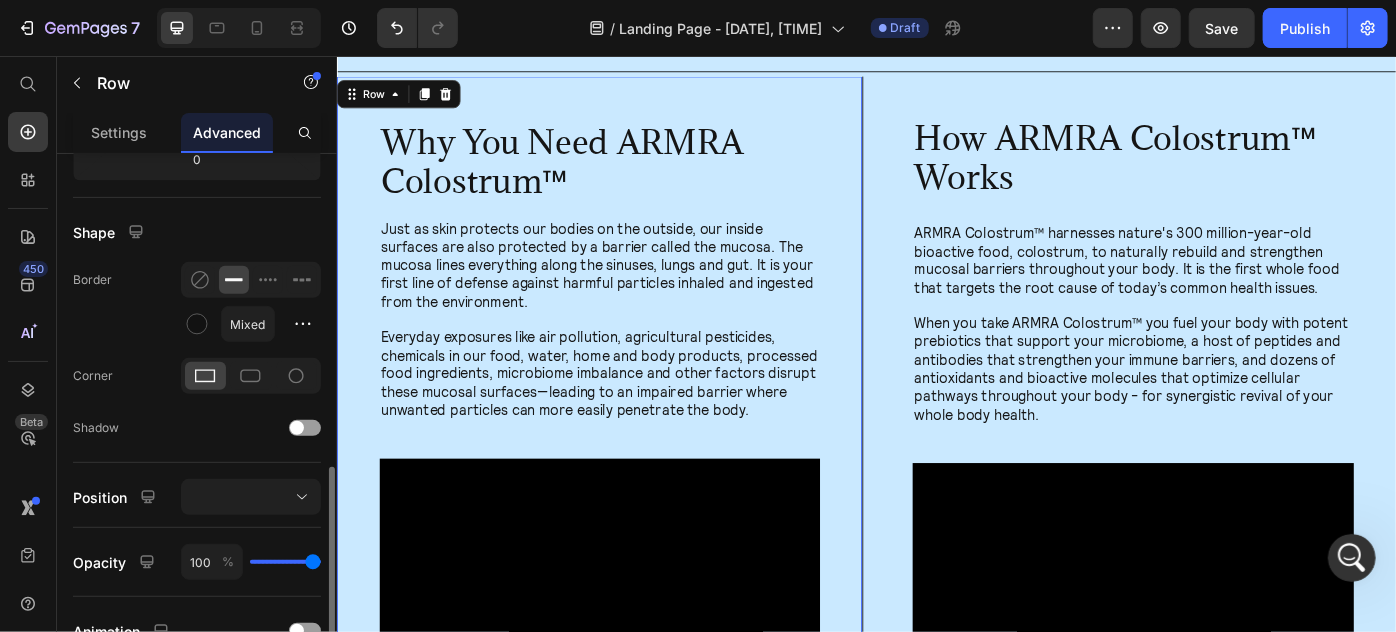 scroll, scrollTop: 636, scrollLeft: 0, axis: vertical 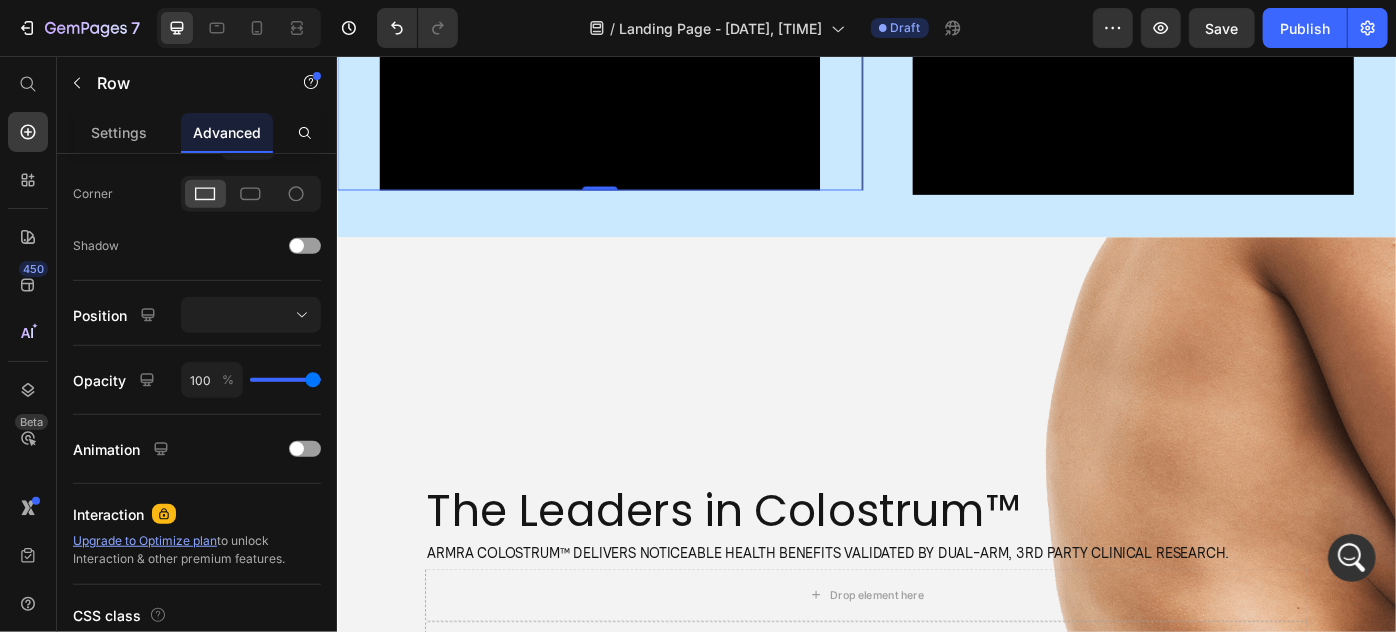 click on "Why You Need ARMRA Colostrum™ Heading Just as skin protects our bodies on the outside, our inside surfaces are also protected by a barrier called the mucosa. The mucosa lines everything along the sinuses, lungs and gut. It is your first line of defense against harmful particles inhaled and ingested from the environment. Text Block Everyday exposures like air pollution, agricultural pesticides, chemicals in our food, water, home and body products, processed food ingredients, microbiome imbalance and other factors disrupt these mucosal surfaces—leading to an impaired barrier where unwanted particles can more easily penetrate the body. Text Block Row Video Row" at bounding box center (633, -109) 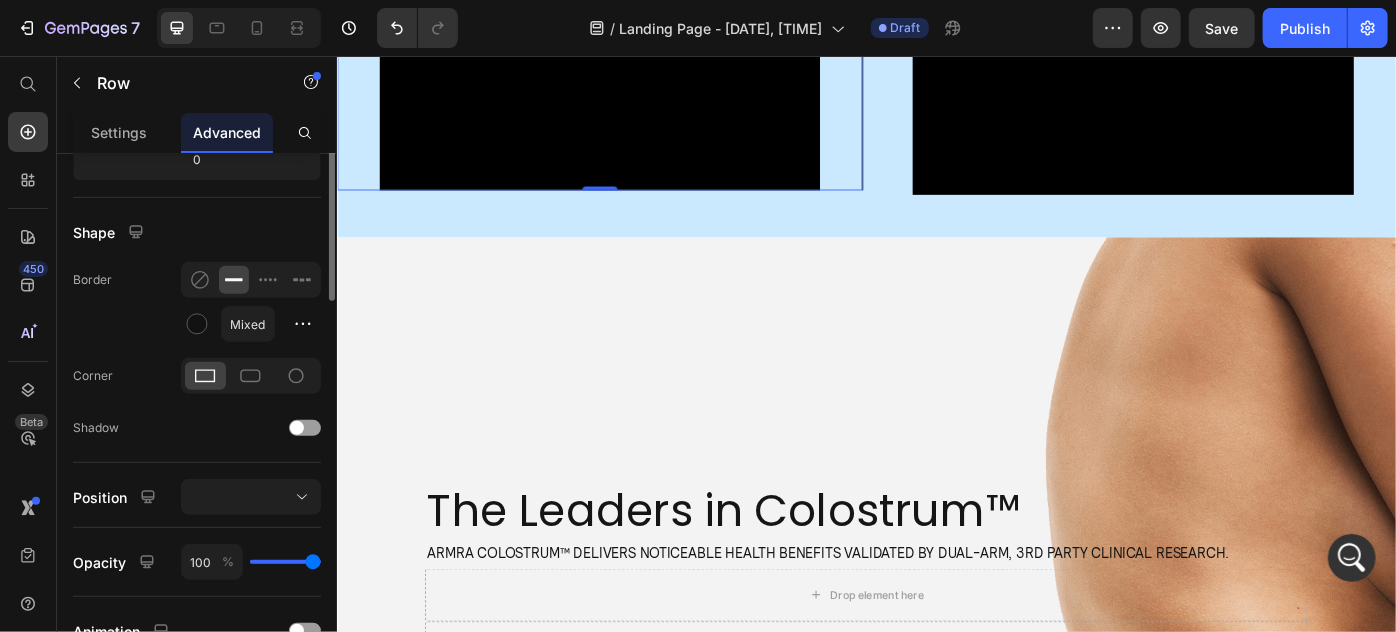 scroll, scrollTop: 272, scrollLeft: 0, axis: vertical 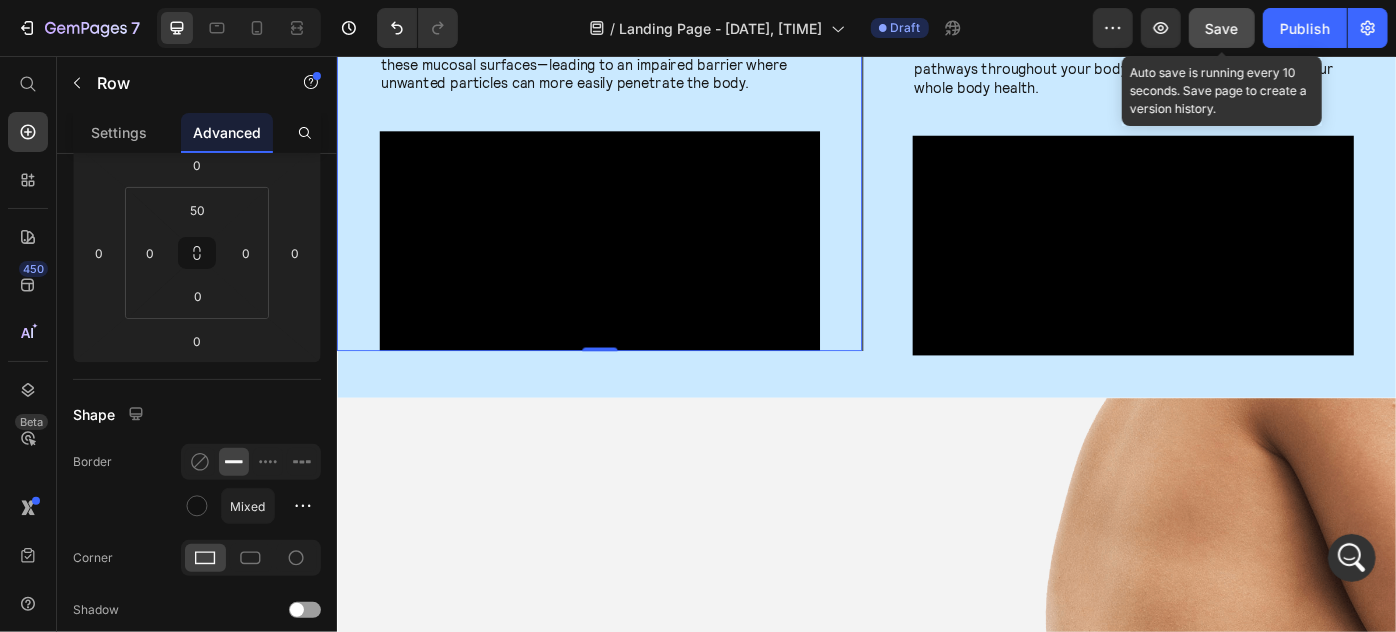 click on "Save" 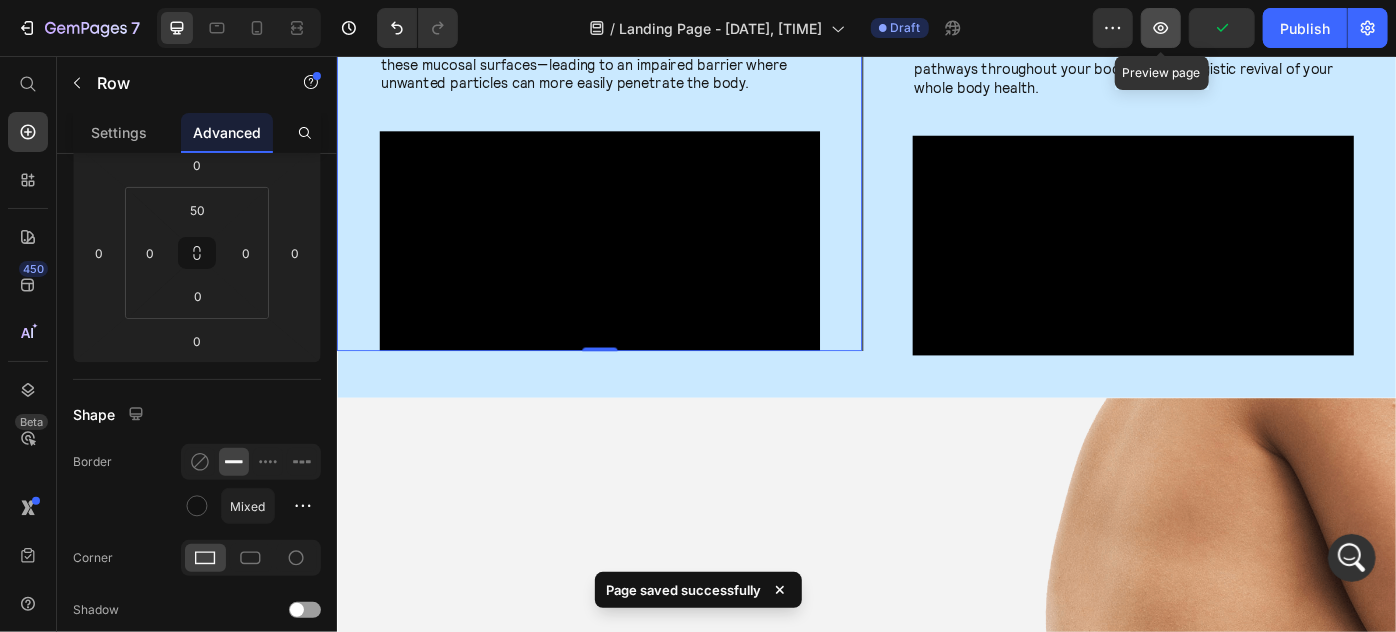 click 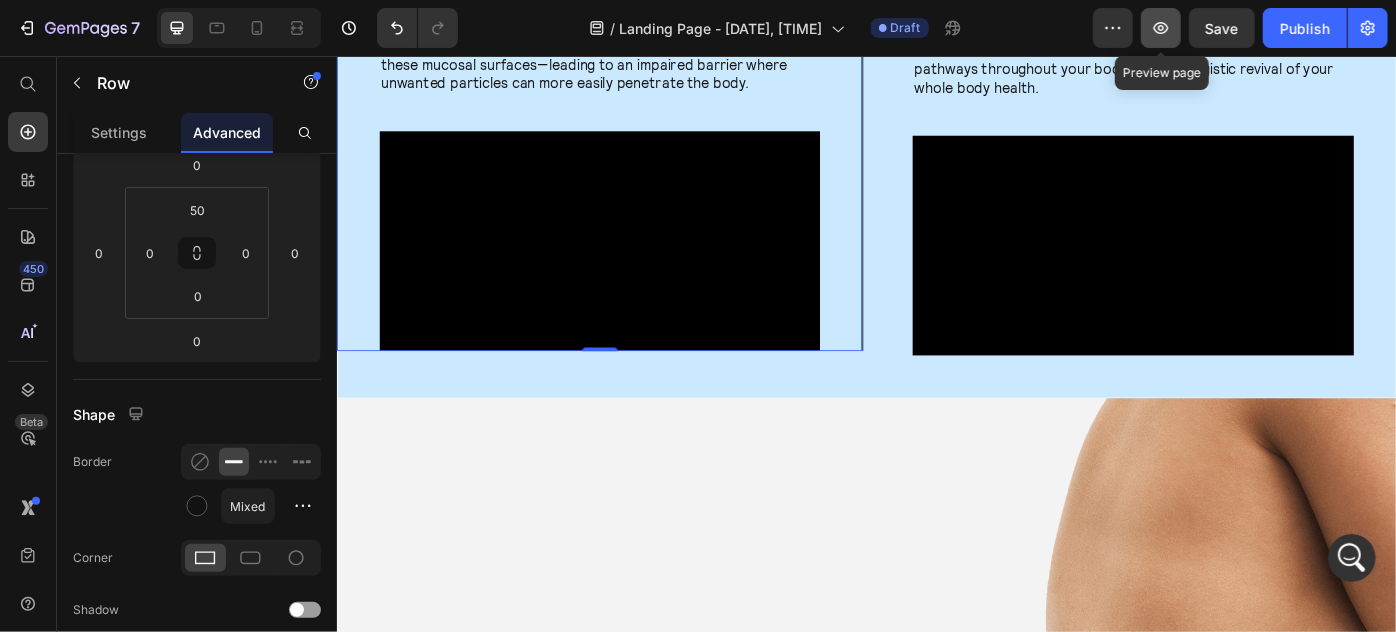 click 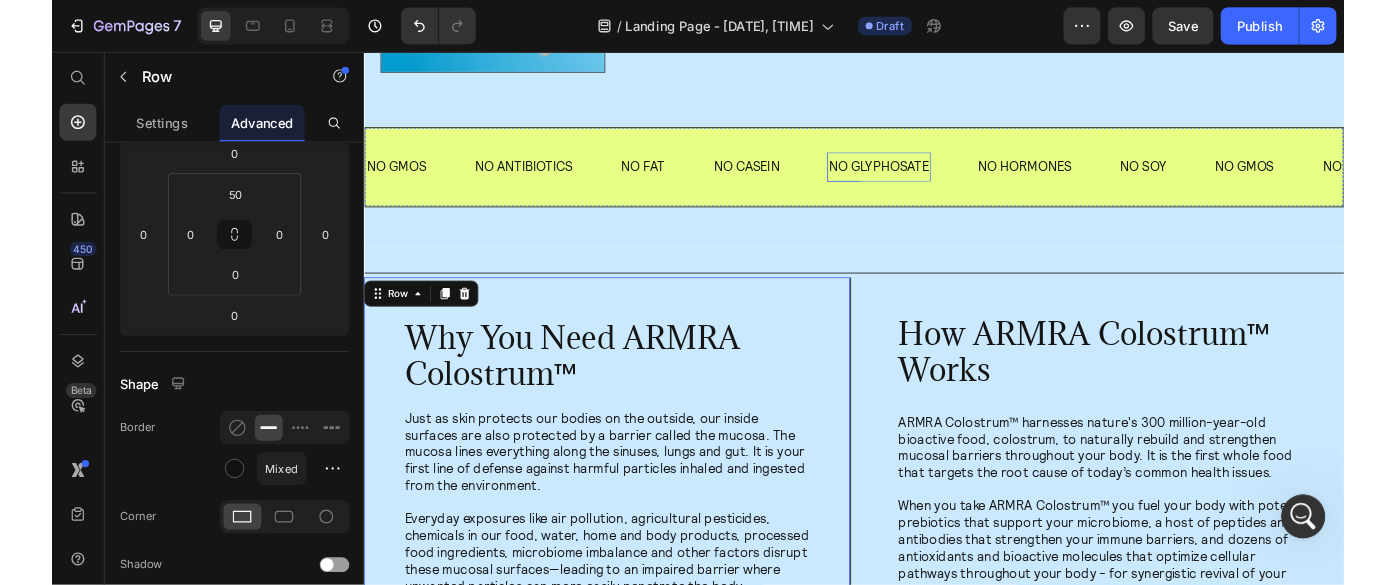 scroll, scrollTop: 1186, scrollLeft: 0, axis: vertical 